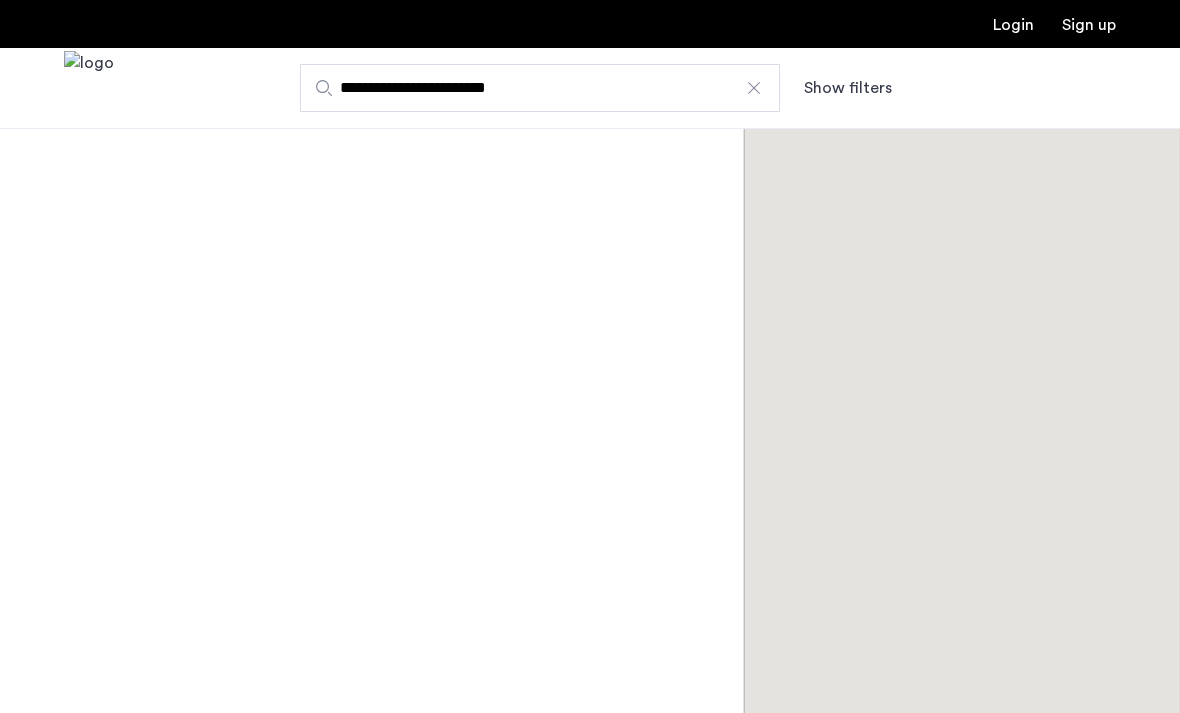 scroll, scrollTop: 0, scrollLeft: 0, axis: both 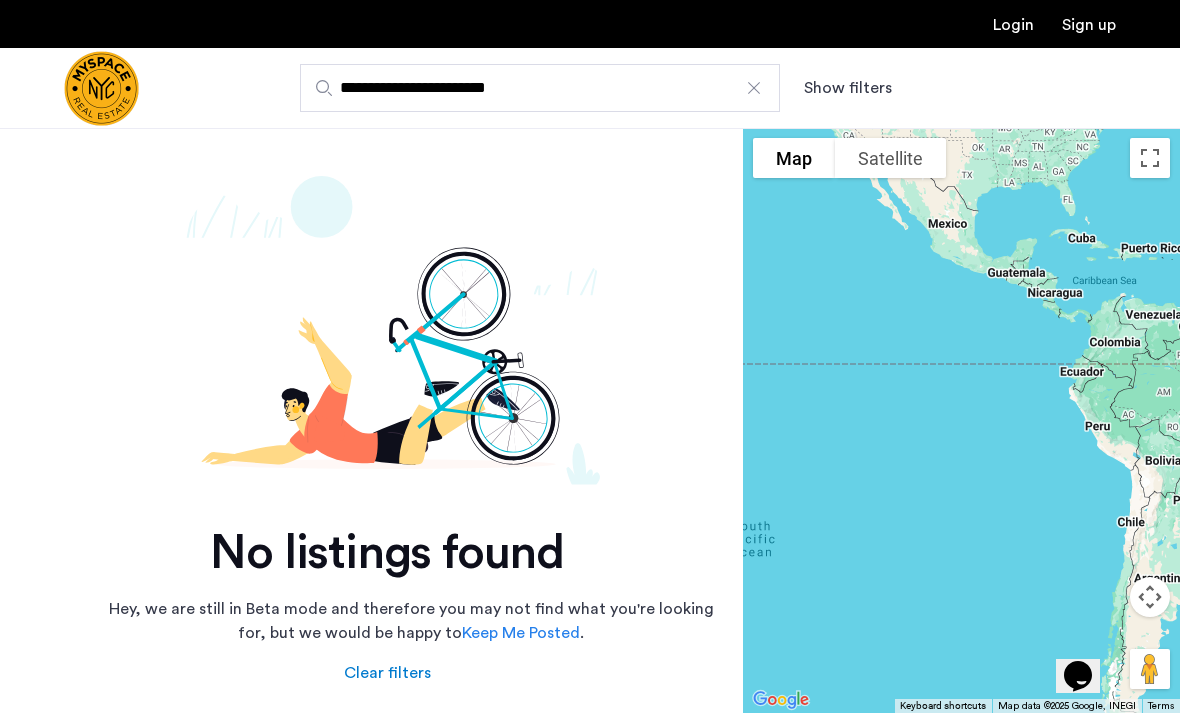 click at bounding box center [754, 88] 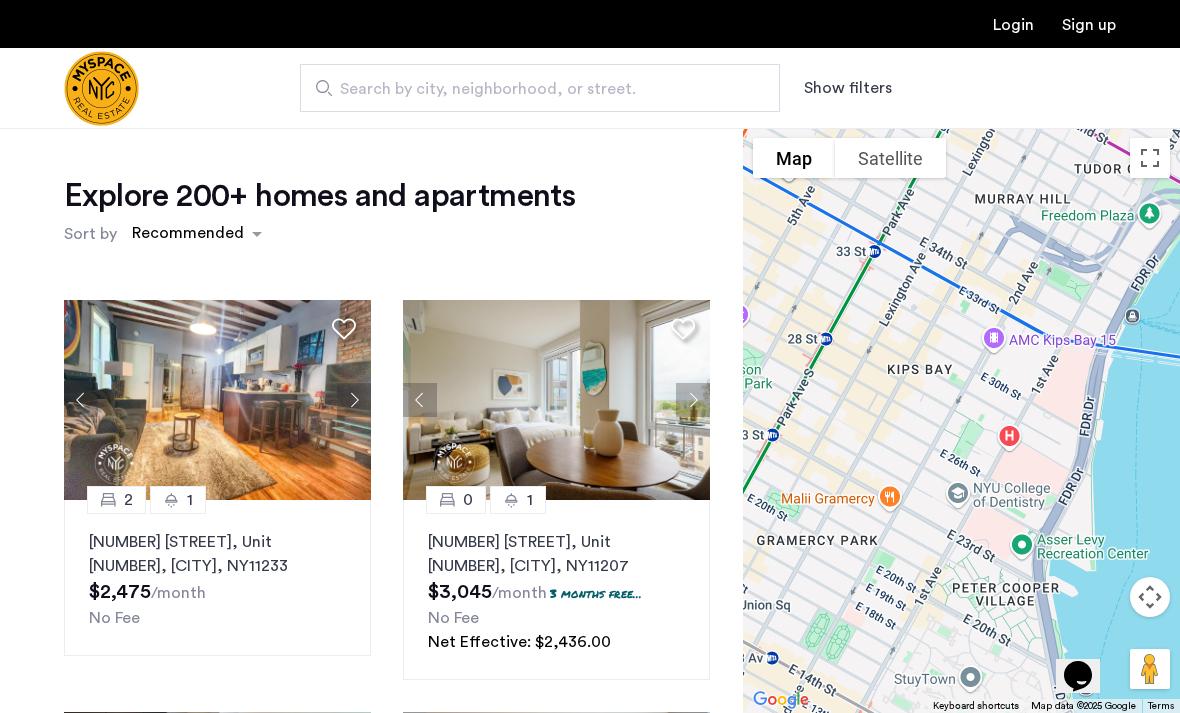 click on "Search by city, neighborhood, or street." at bounding box center (532, 89) 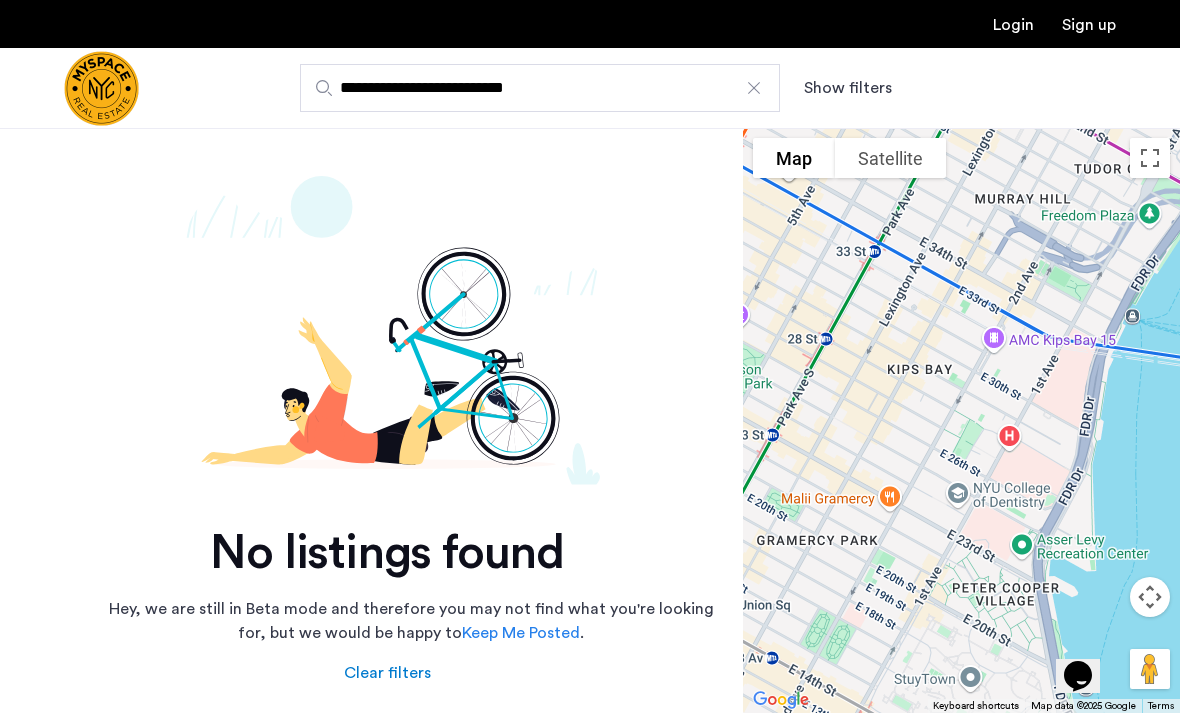 click on "**********" at bounding box center [540, 88] 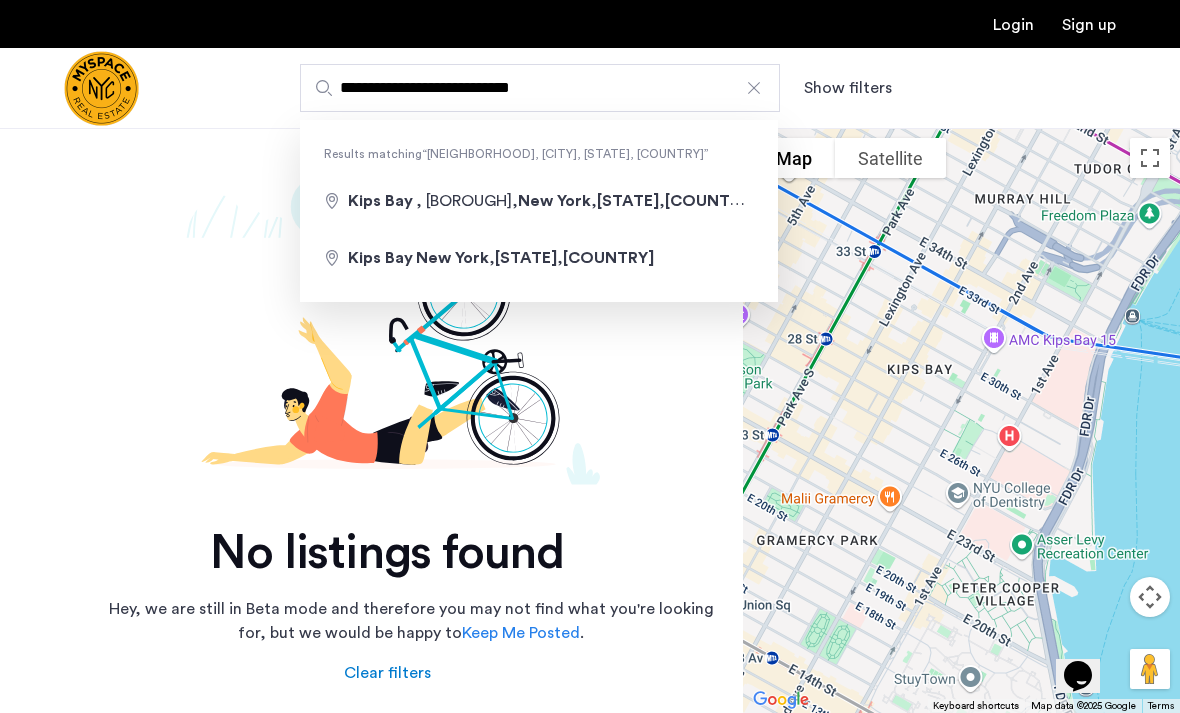 type on "**********" 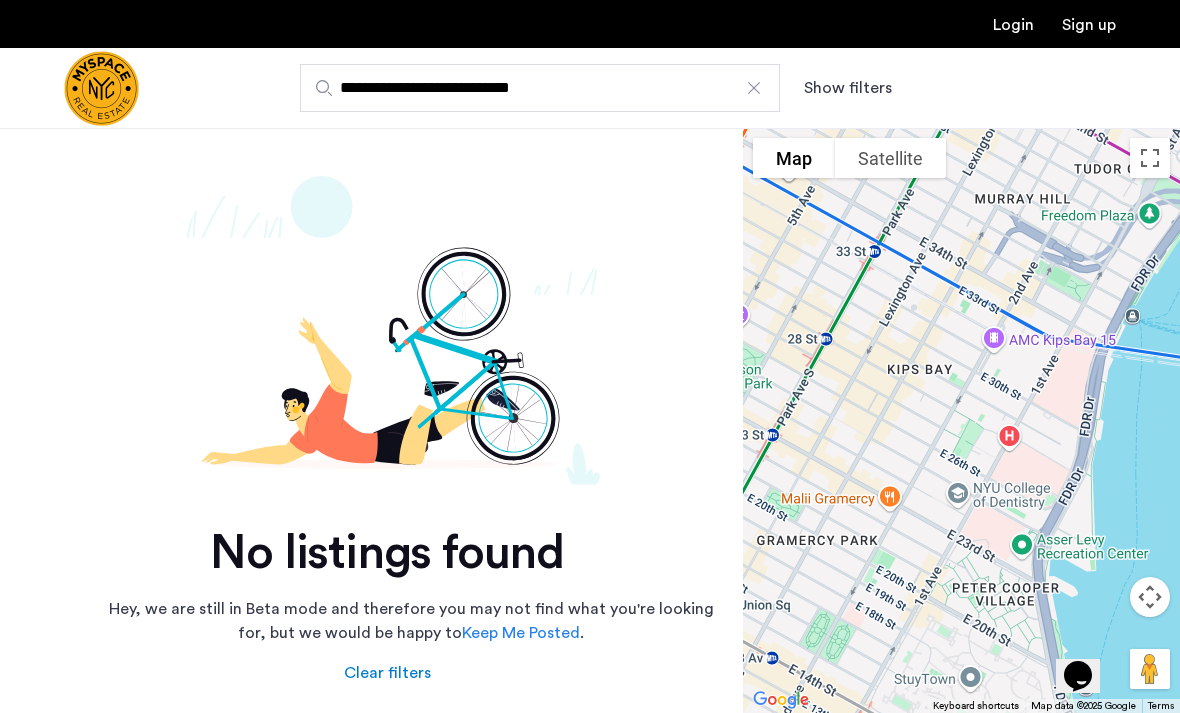 click on "Show filters" at bounding box center (848, 88) 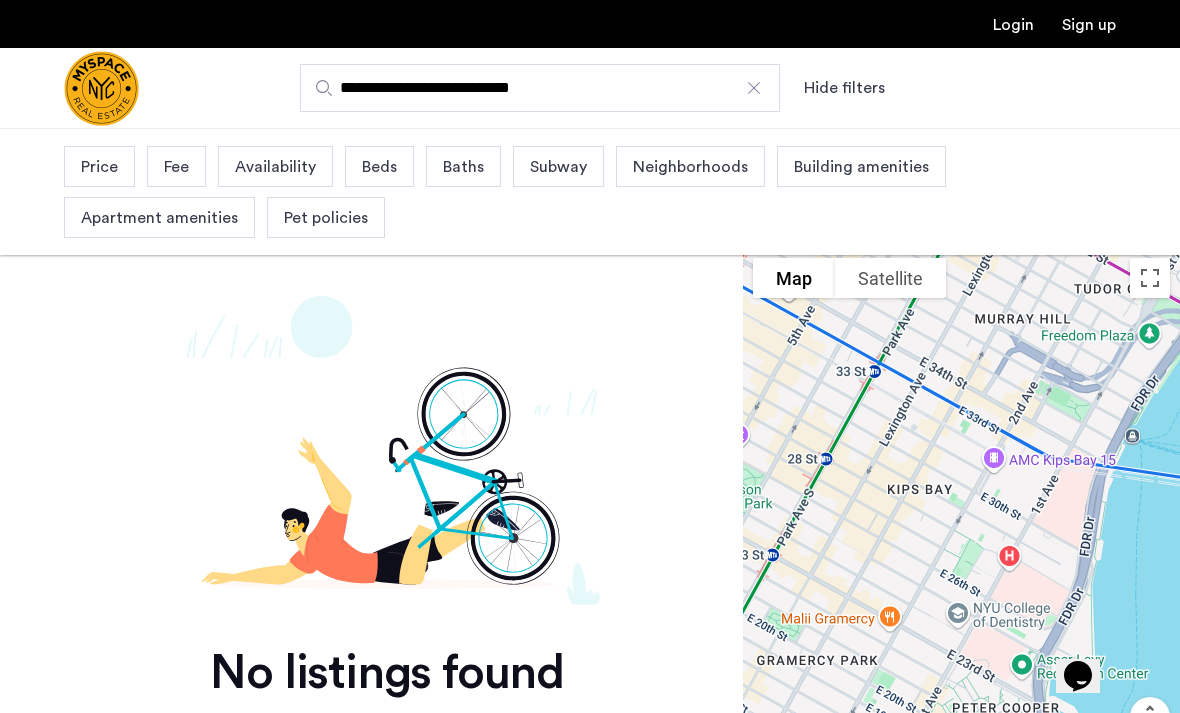 click on "Beds" at bounding box center (379, 167) 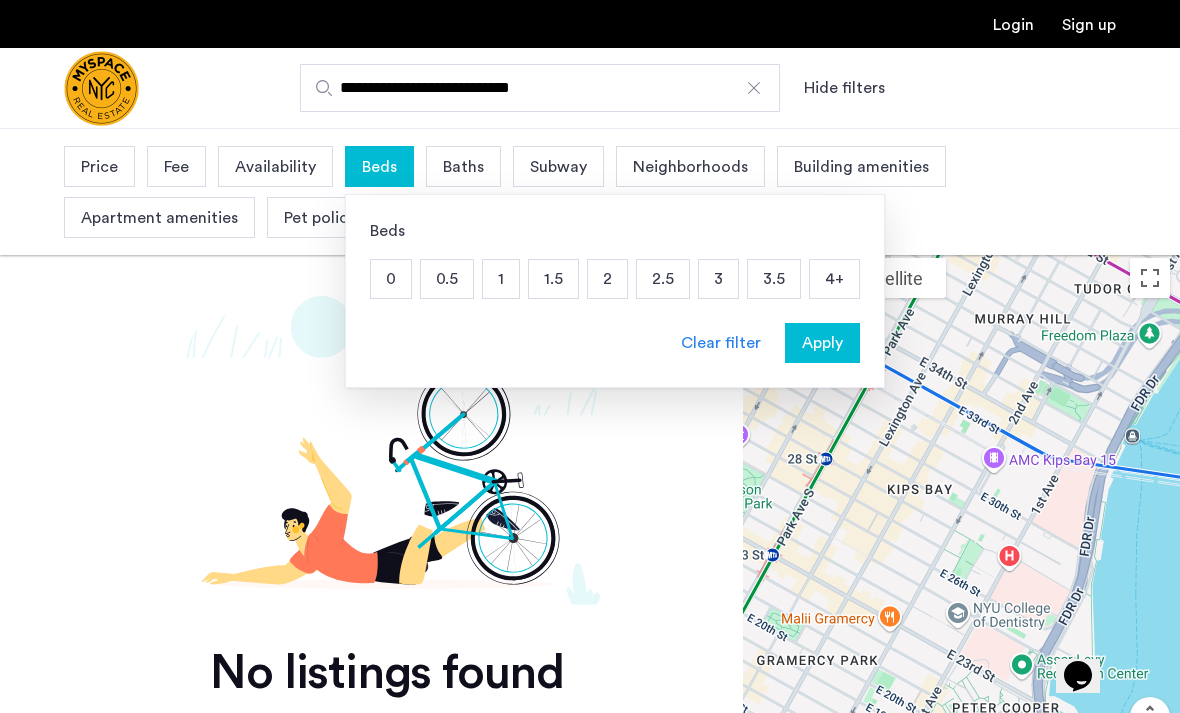 click on "2" at bounding box center (607, 279) 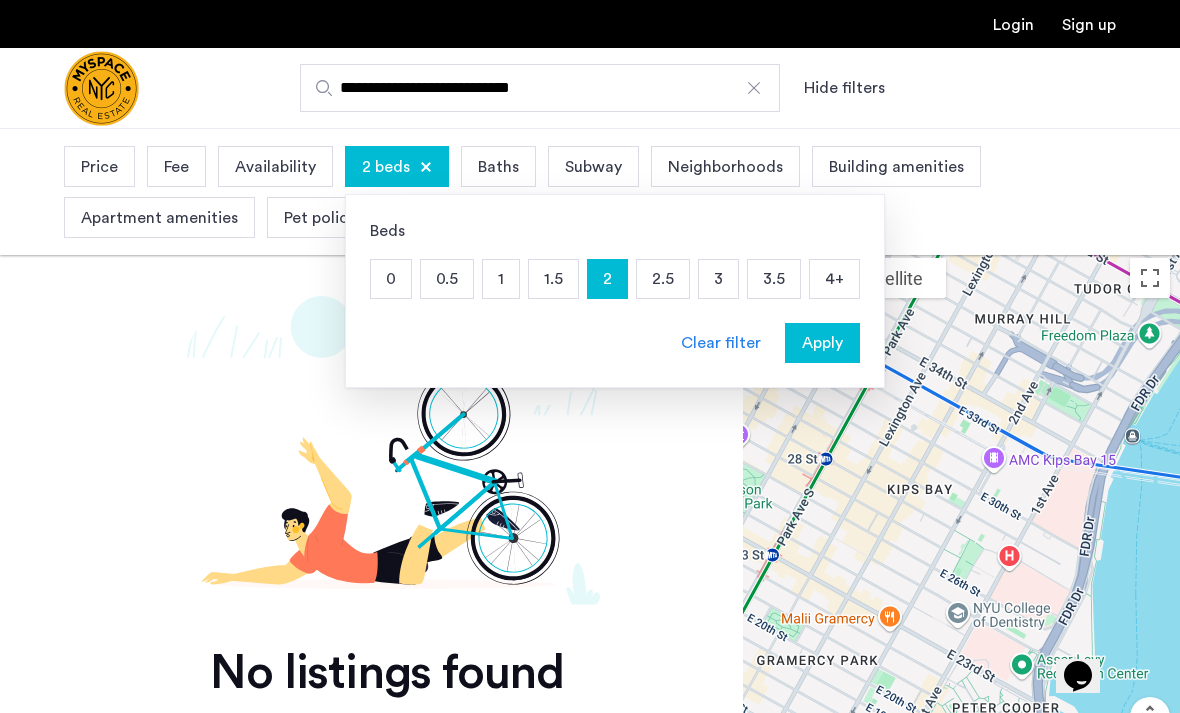 click on "Baths" at bounding box center (498, 167) 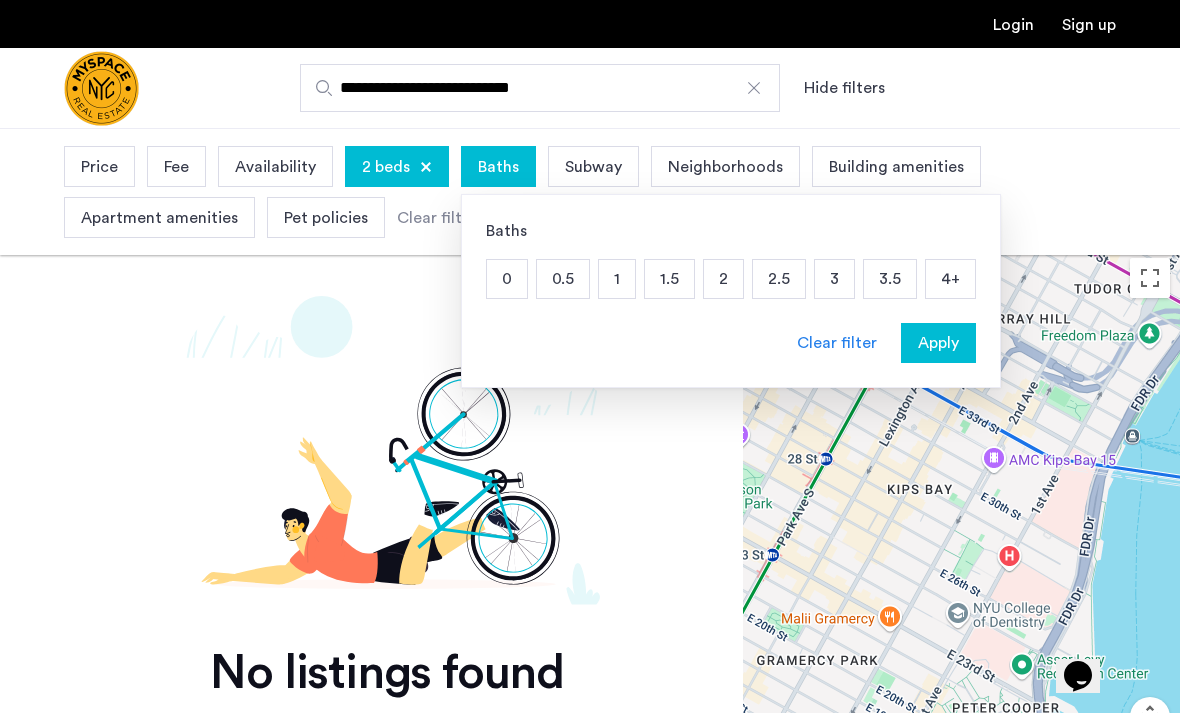 click on "1" at bounding box center [617, 279] 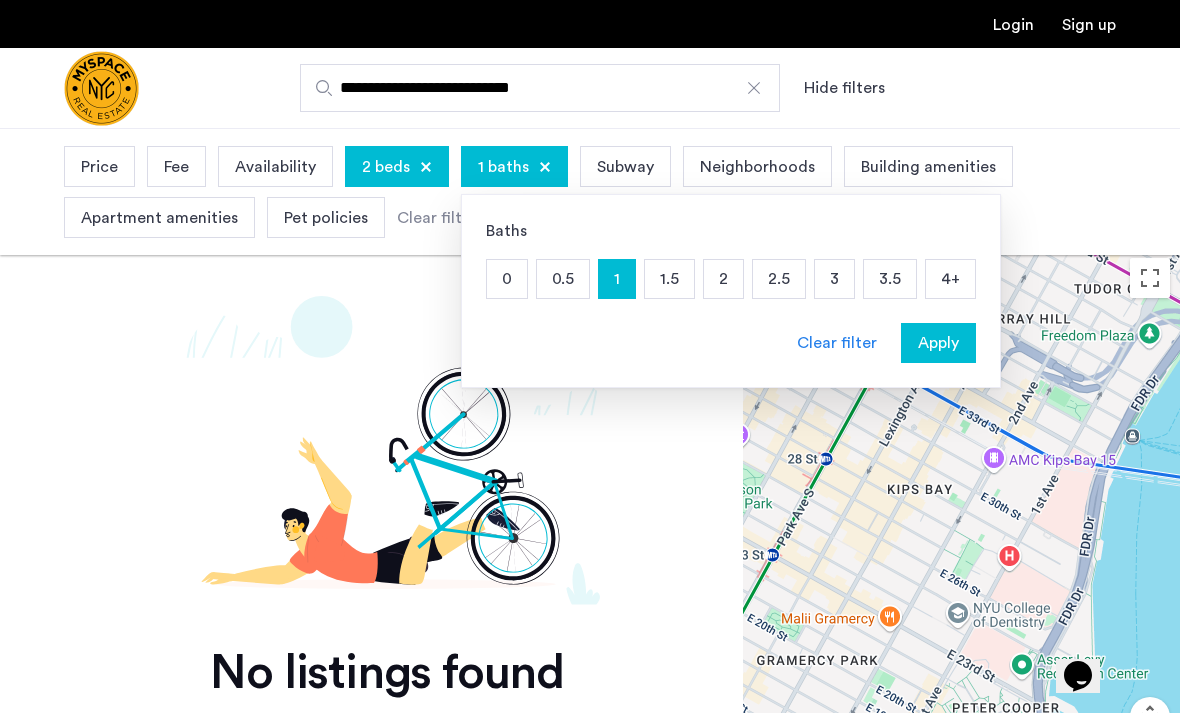 click on "Availability" at bounding box center (275, 167) 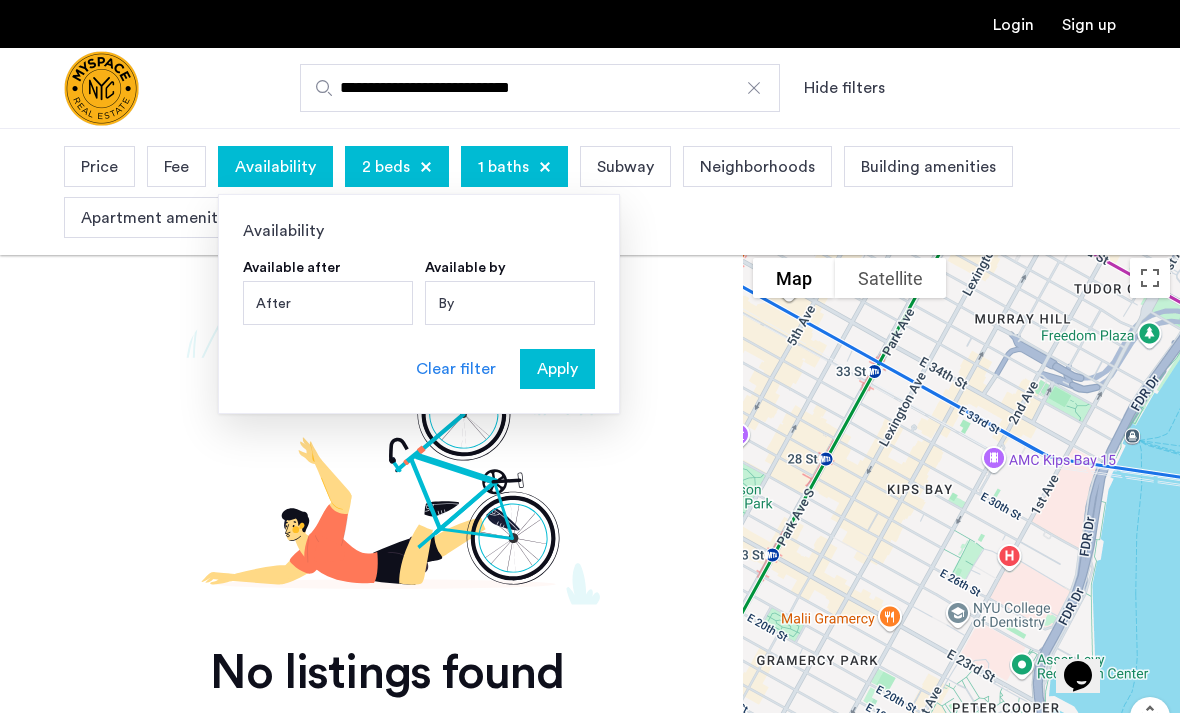 click on "By" at bounding box center (510, 303) 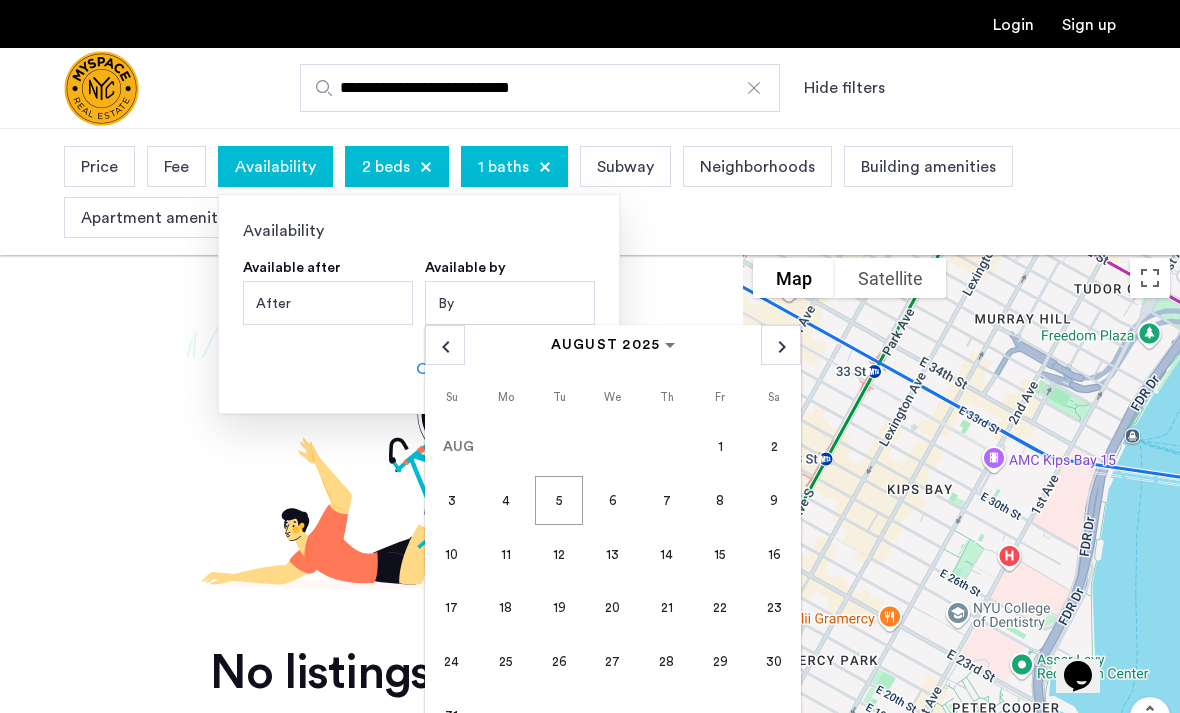 click on "15" at bounding box center (720, 554) 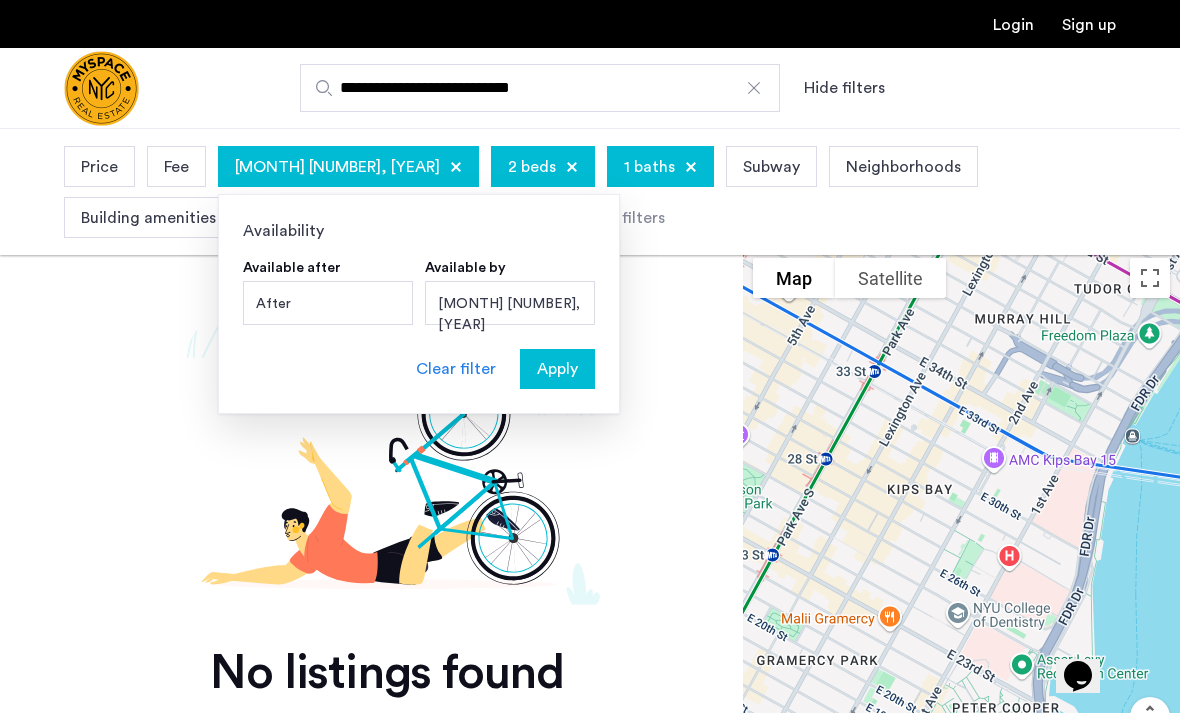click on "Apply" at bounding box center [557, 369] 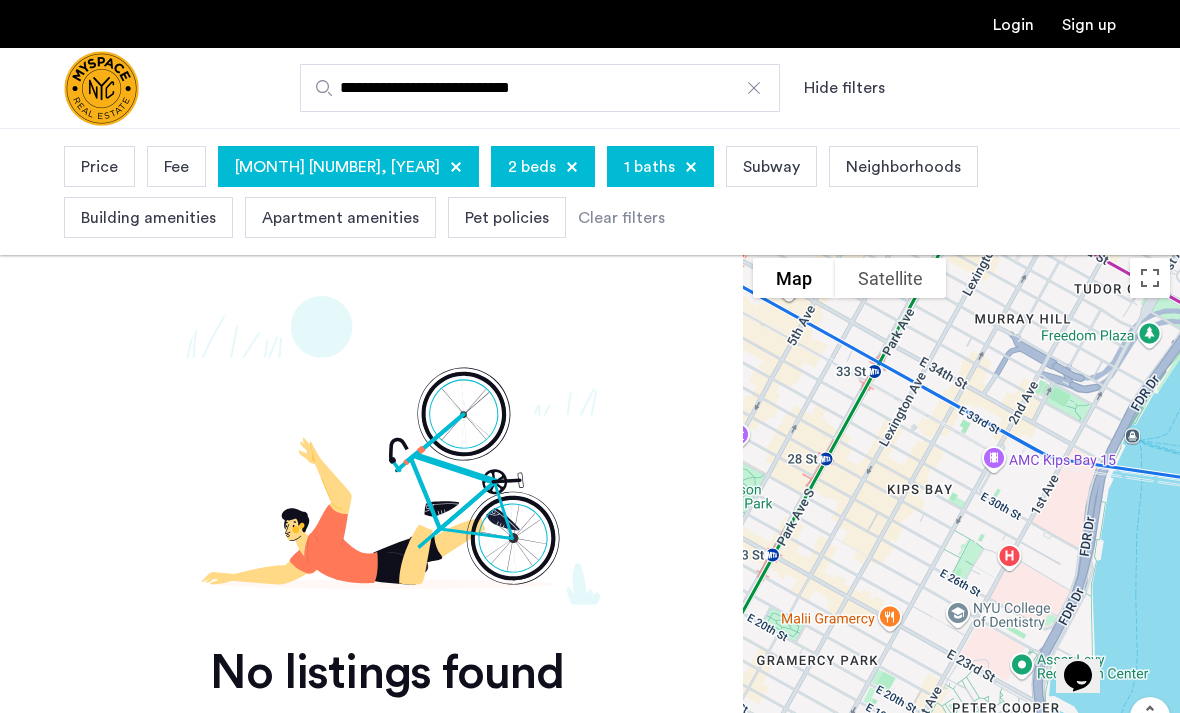 click on "Price" at bounding box center (99, 167) 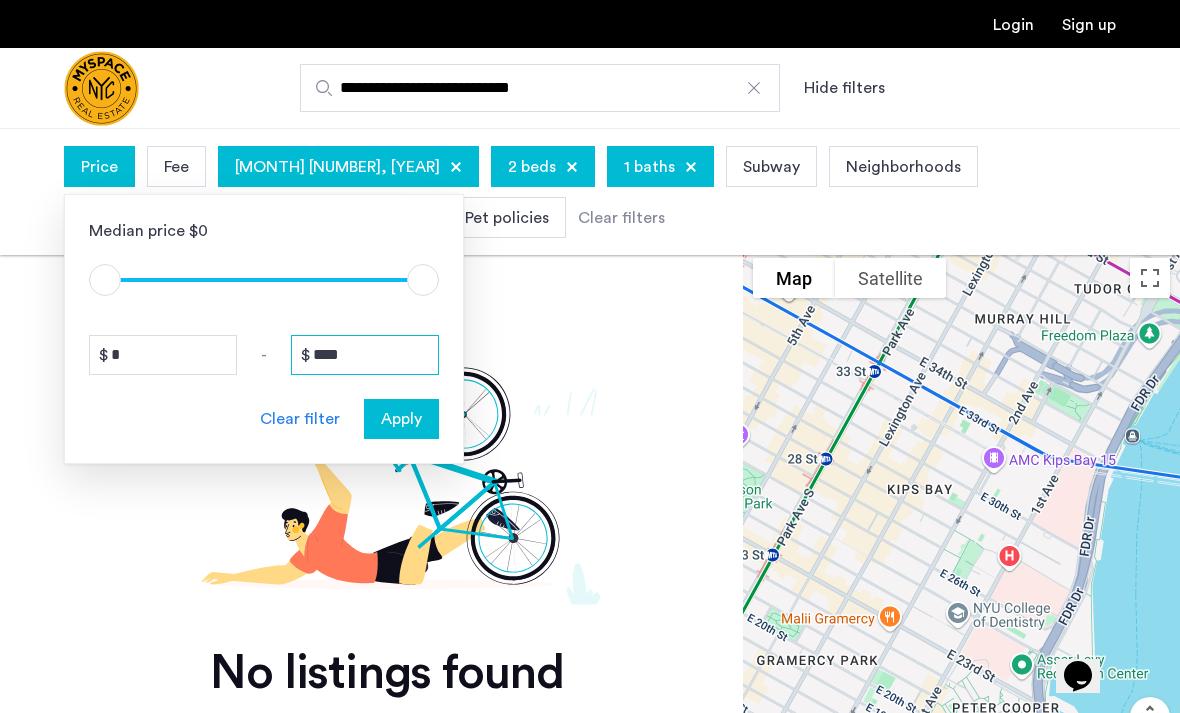 click on "****" at bounding box center (365, 355) 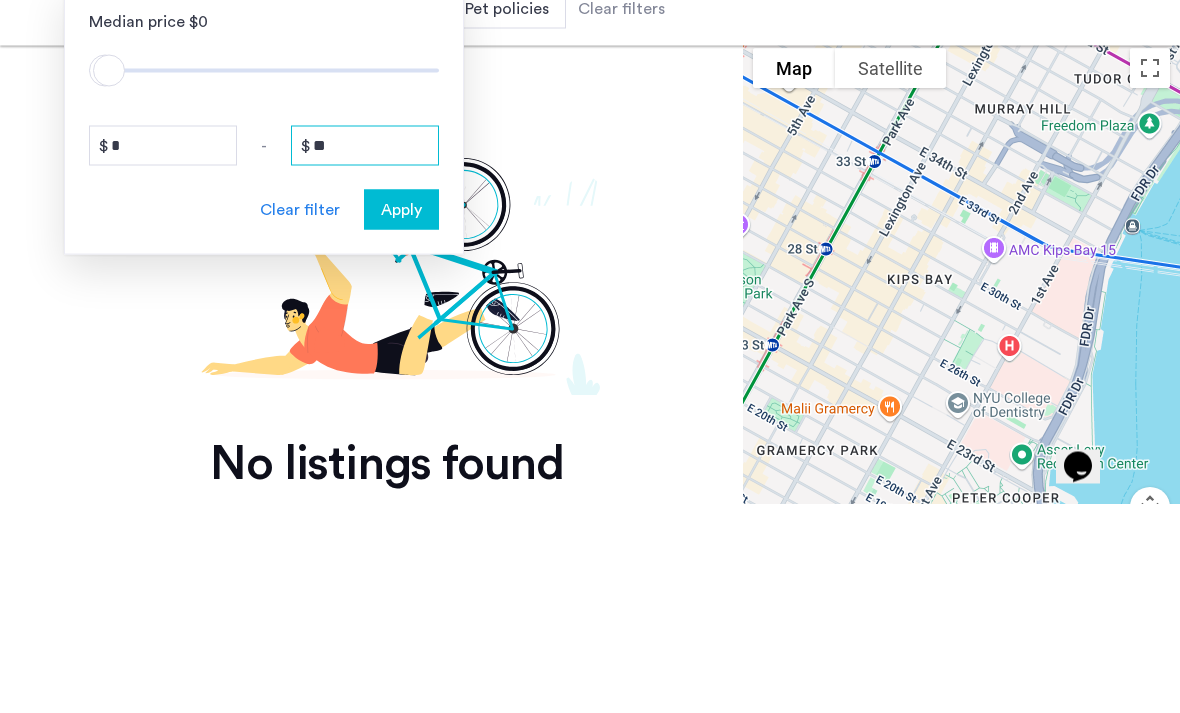 type on "*" 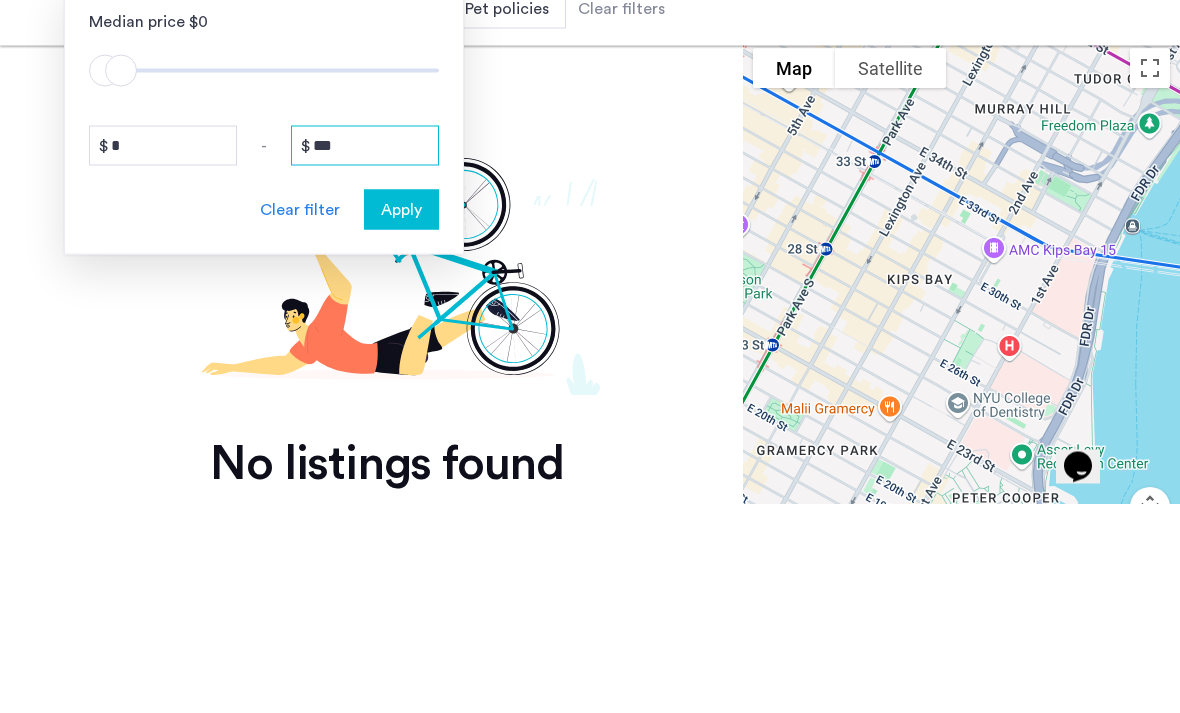 type on "****" 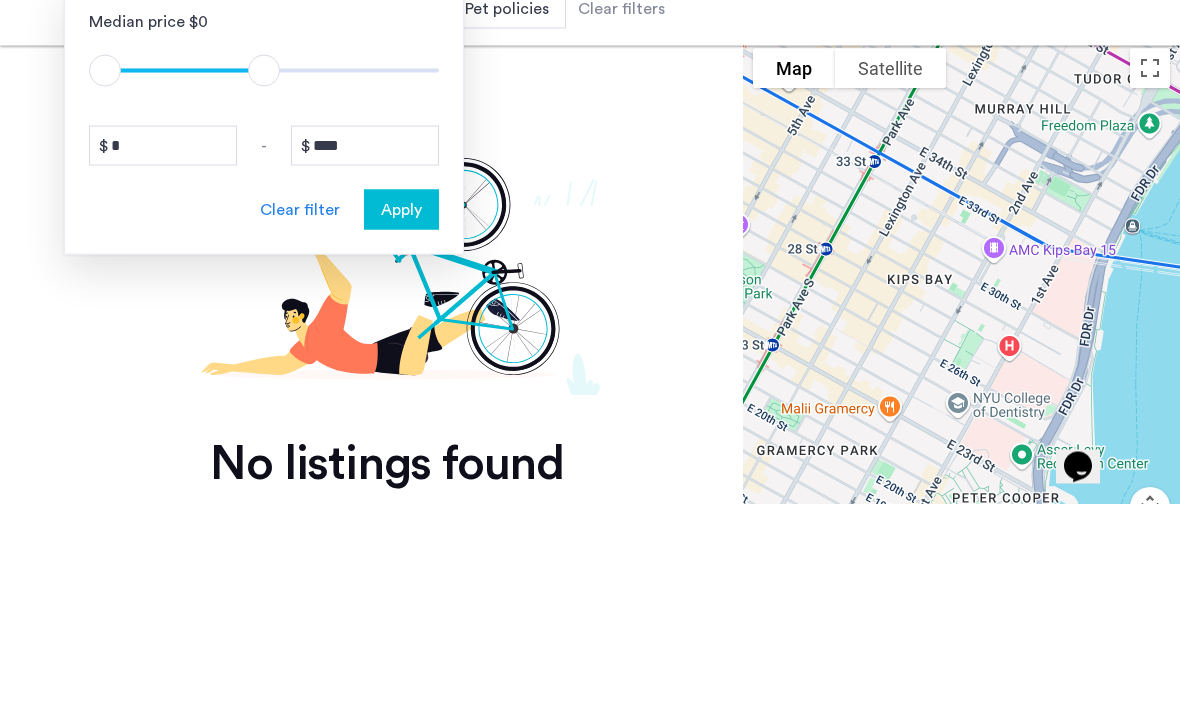 scroll, scrollTop: 210, scrollLeft: 0, axis: vertical 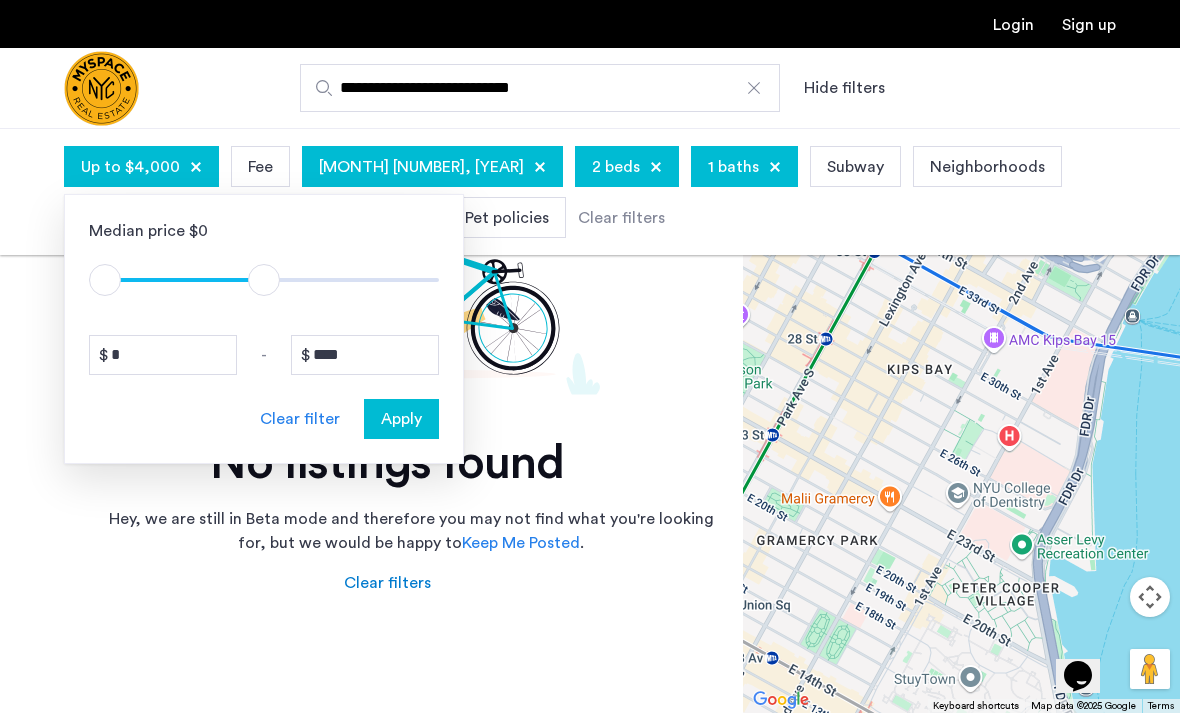 click on "Apply" at bounding box center [401, 419] 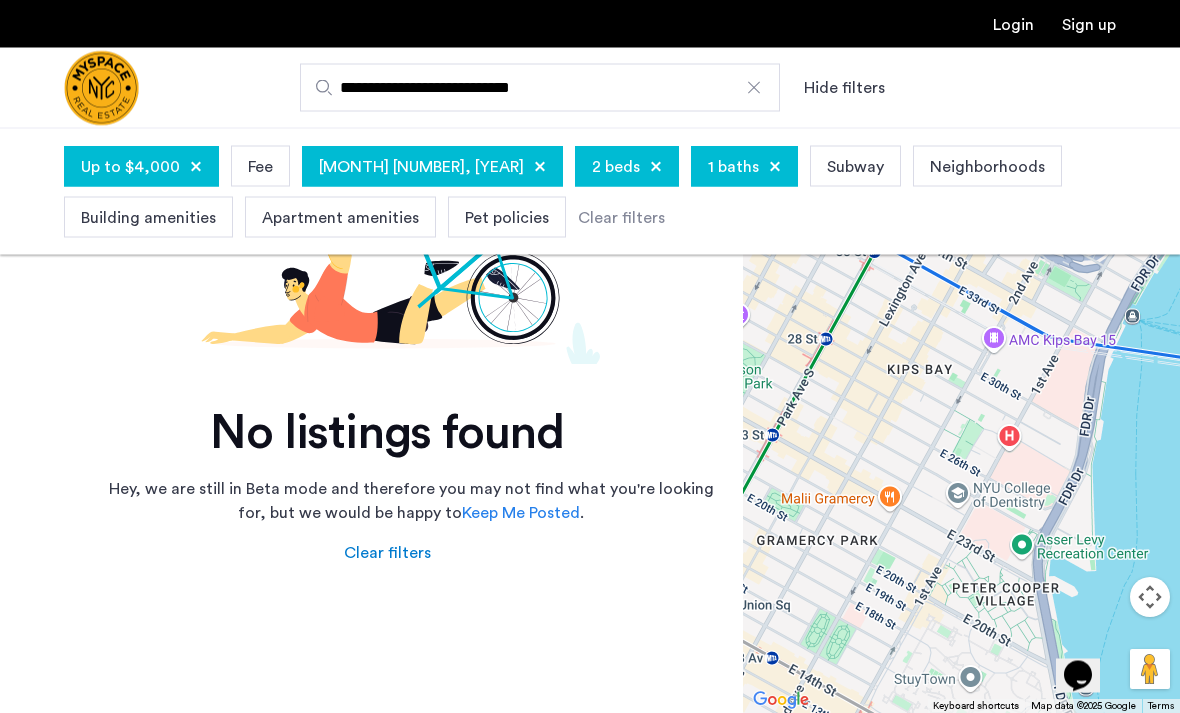 scroll, scrollTop: 241, scrollLeft: 0, axis: vertical 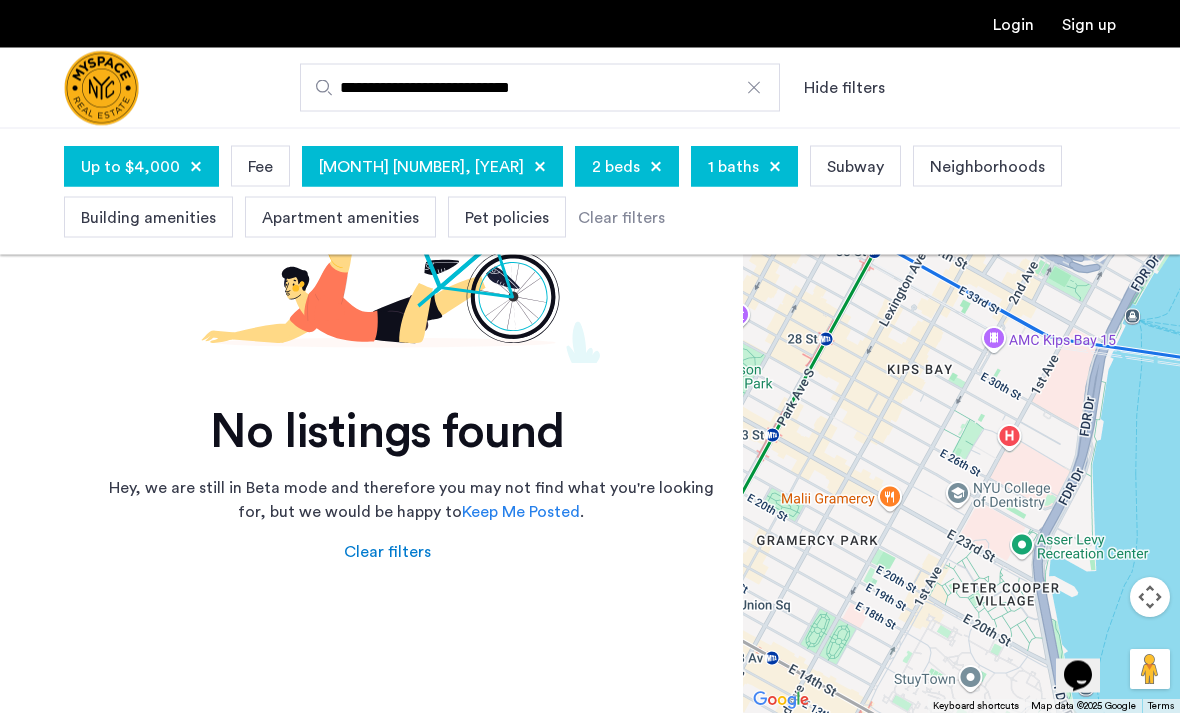 click on "**********" at bounding box center [540, 88] 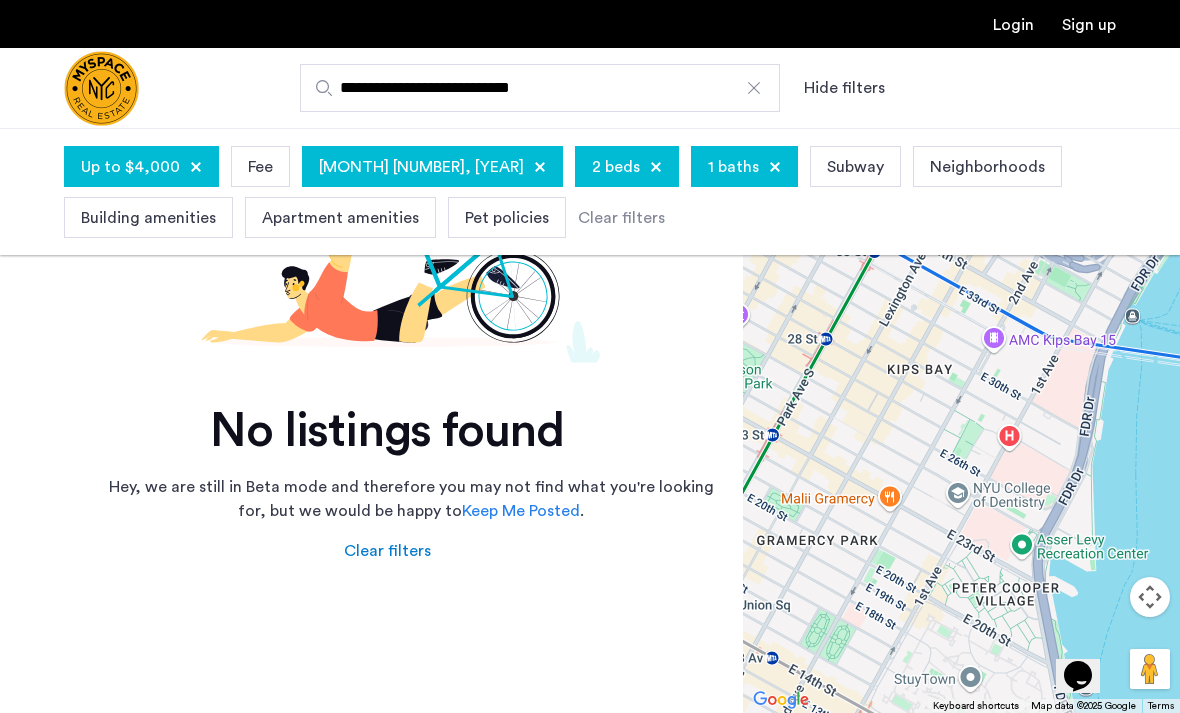 scroll, scrollTop: 241, scrollLeft: 0, axis: vertical 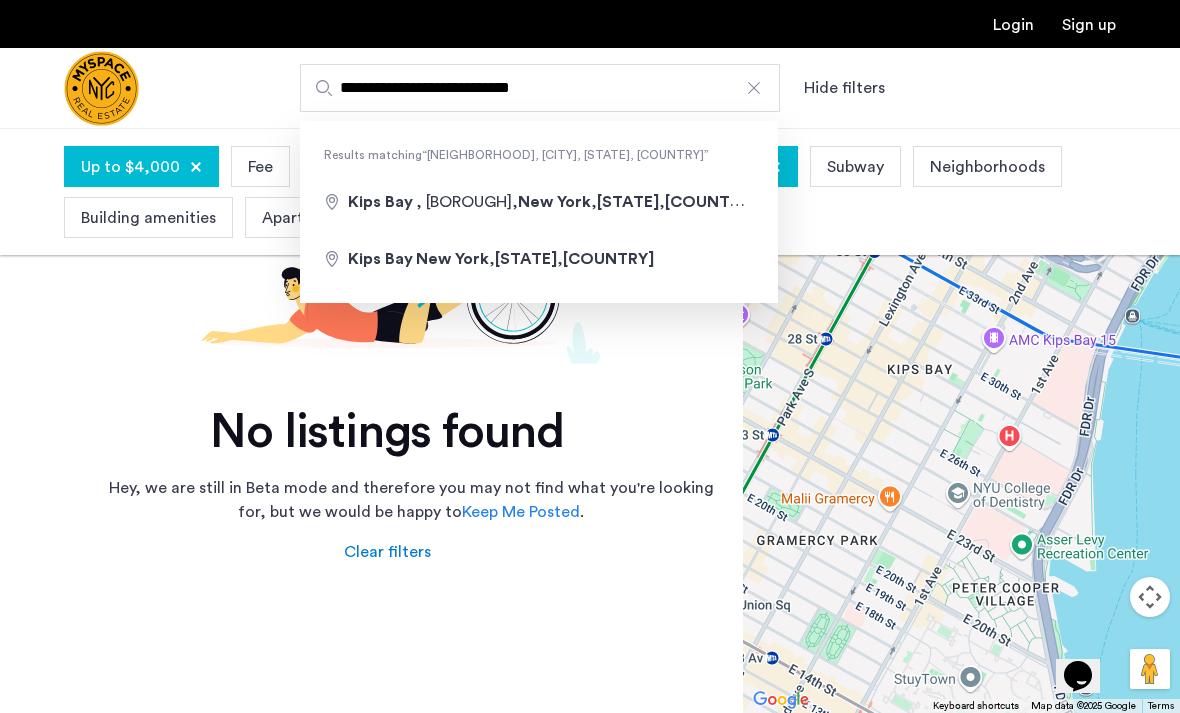type on "**********" 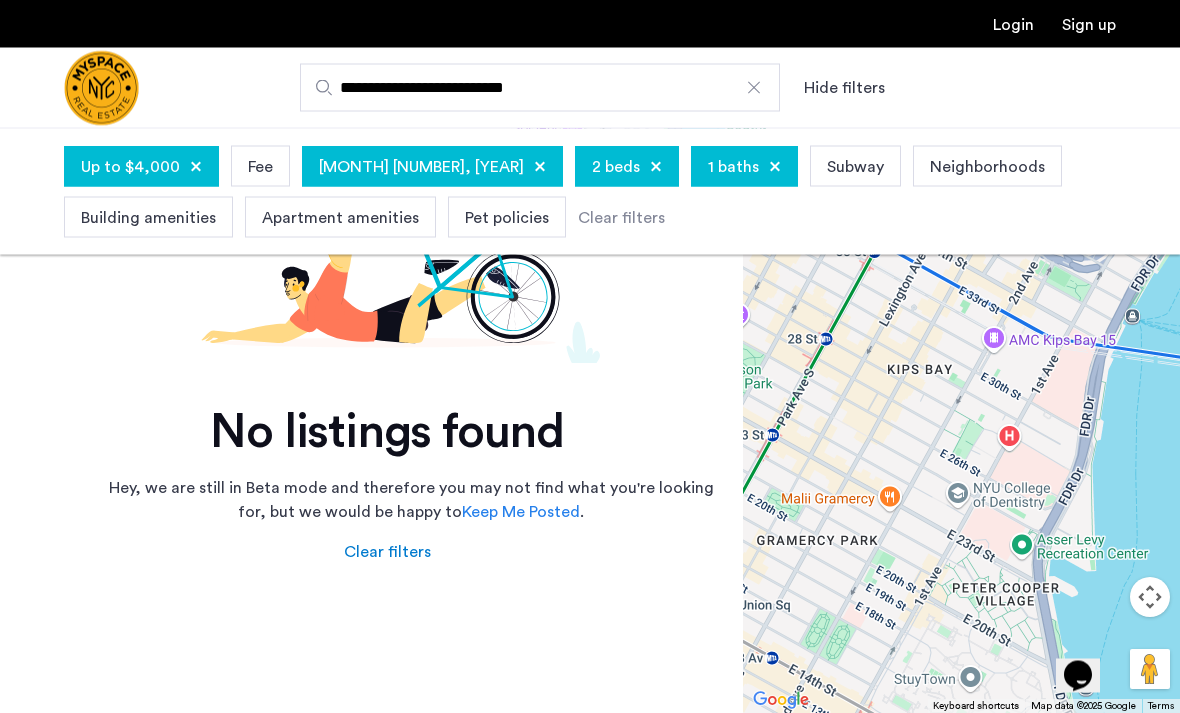 scroll, scrollTop: 0, scrollLeft: 0, axis: both 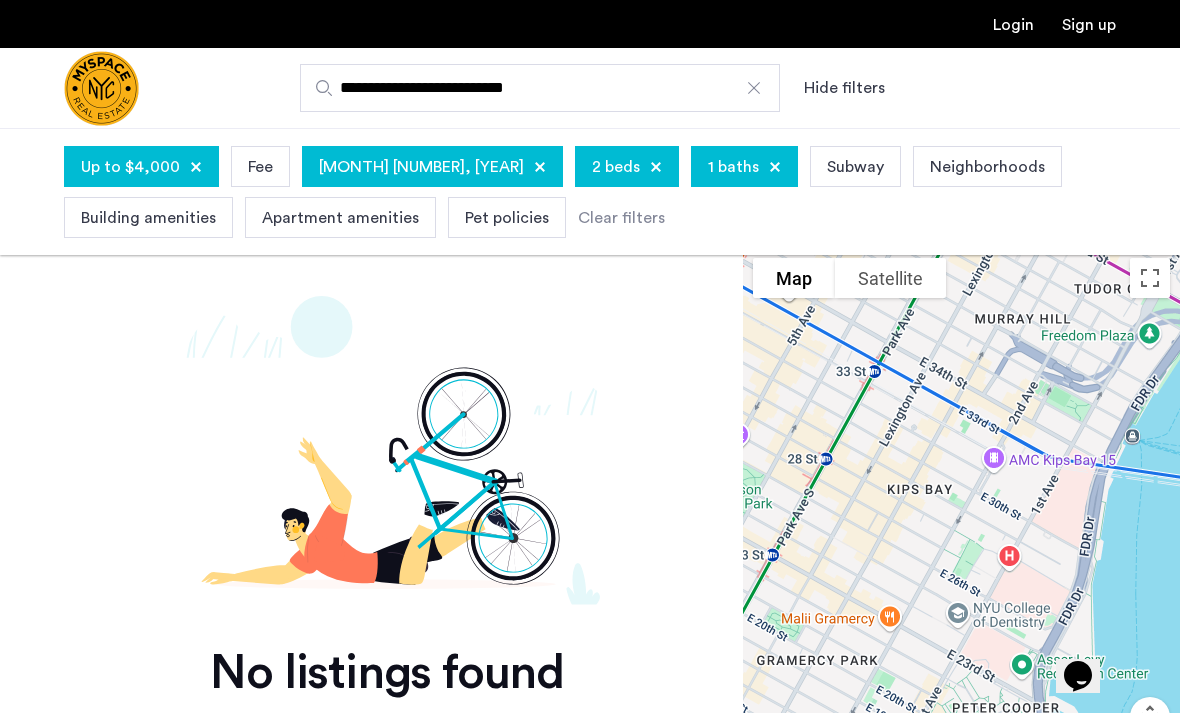 click at bounding box center (754, 88) 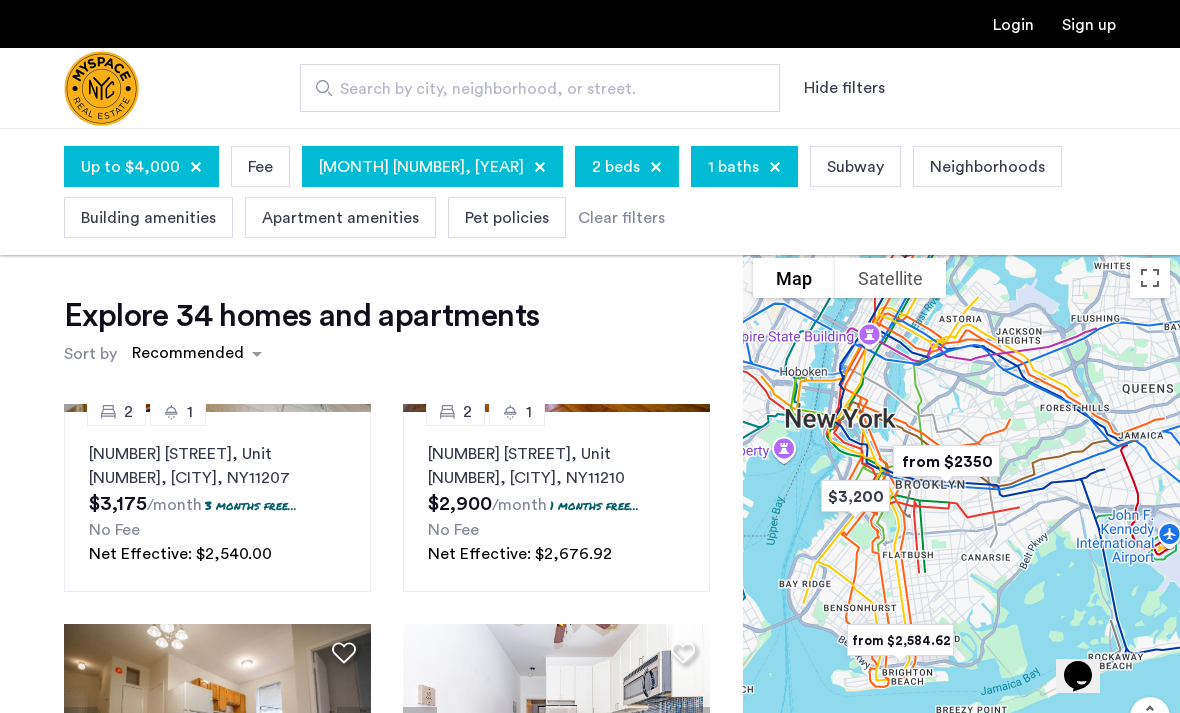 scroll, scrollTop: 198, scrollLeft: 0, axis: vertical 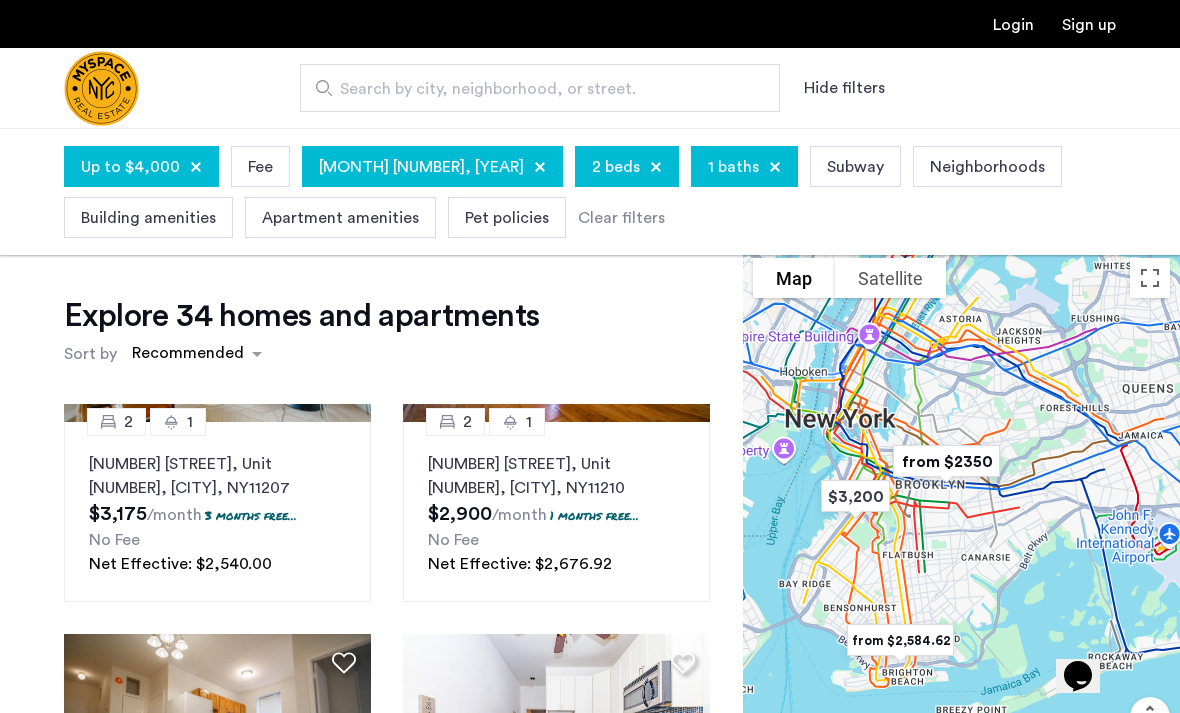 click on "1155 E 35th St, Unit A19, Brooklyn , NY  11210  $2,900  /month  1 months free...  No Fee Net Effective: $2,676.92" 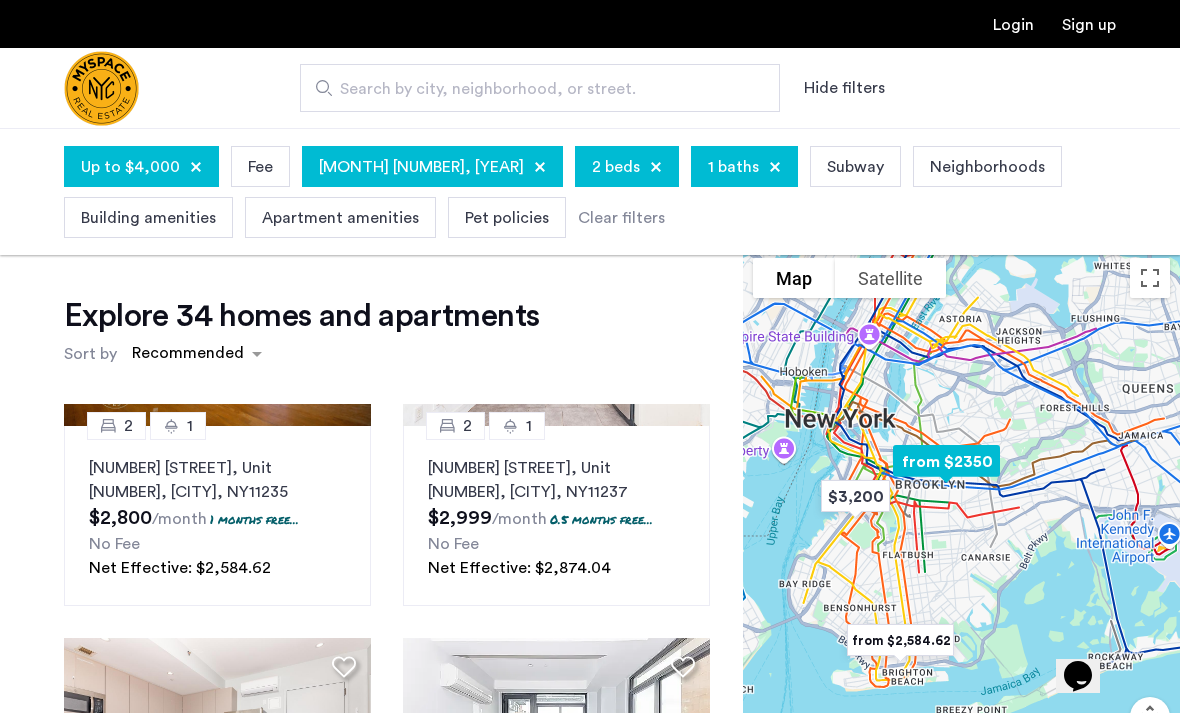 scroll, scrollTop: 611, scrollLeft: 0, axis: vertical 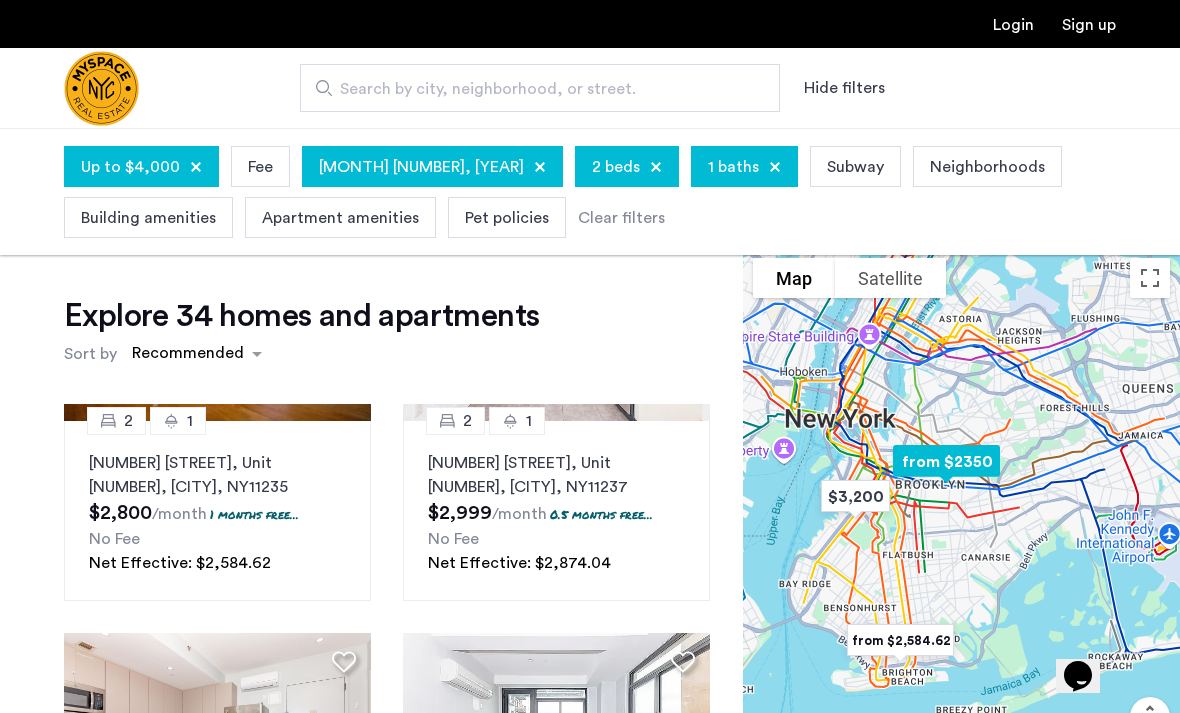 click on "No Fee" 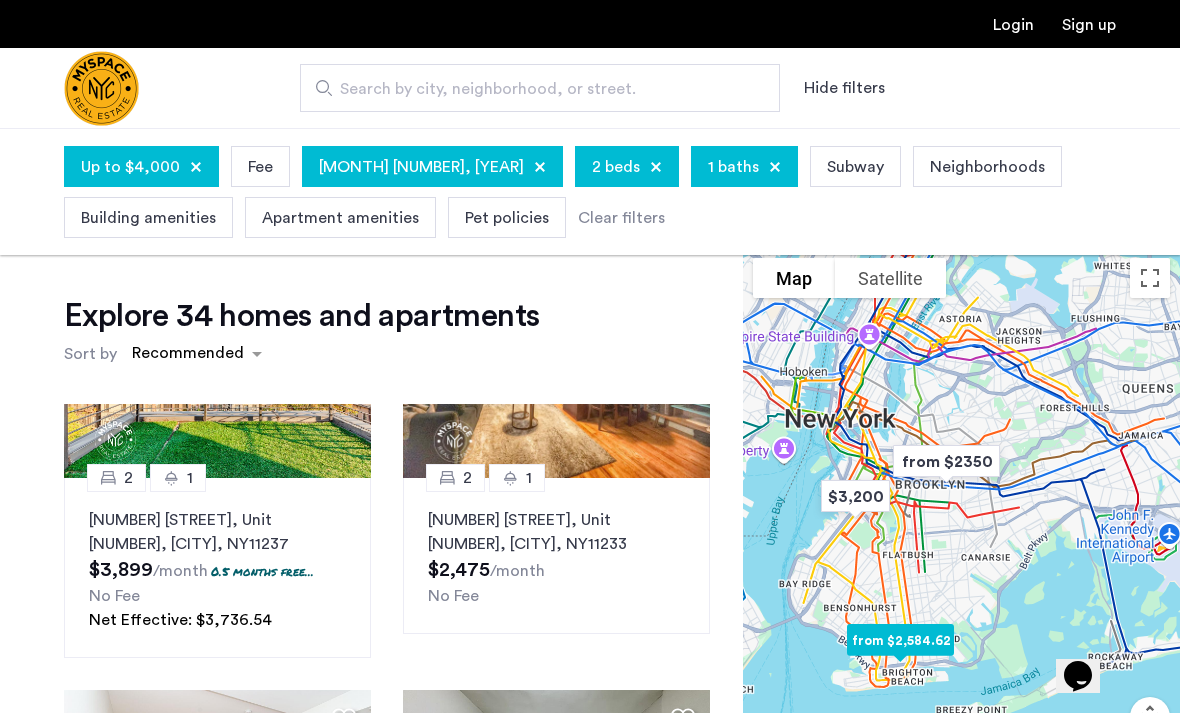 scroll, scrollTop: 1382, scrollLeft: 0, axis: vertical 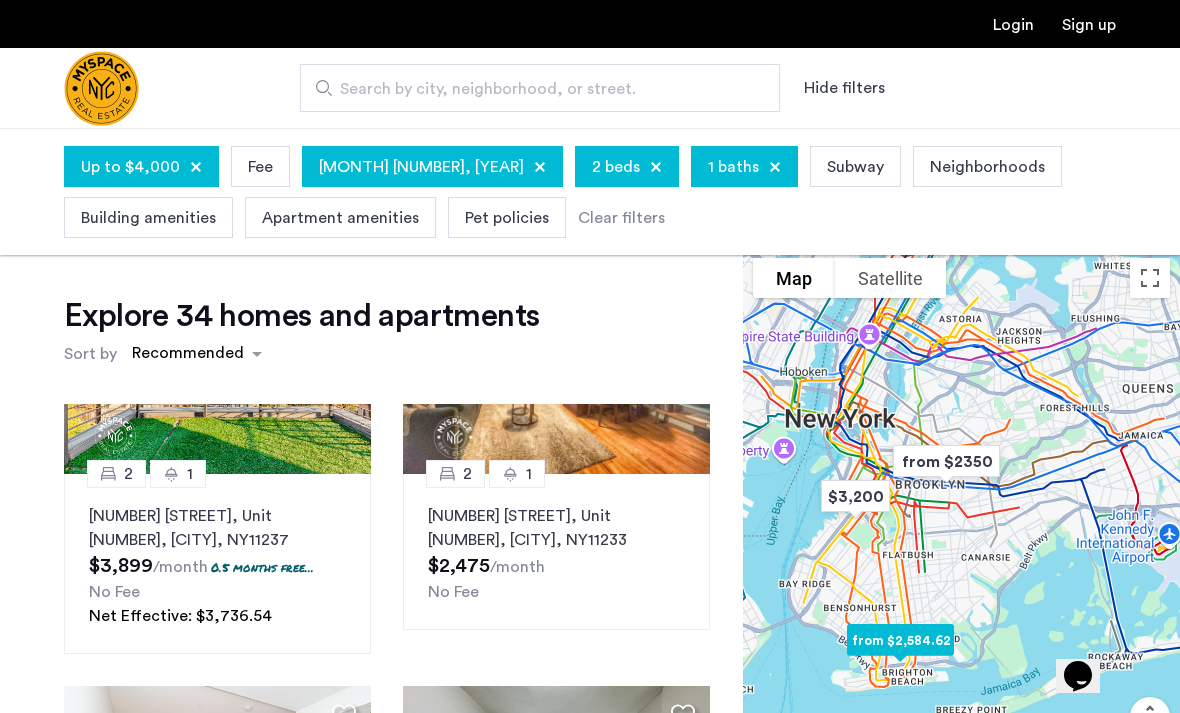 click on "1982 Atlantic Avenue, Unit 1F, Brooklyn , NY  11233" 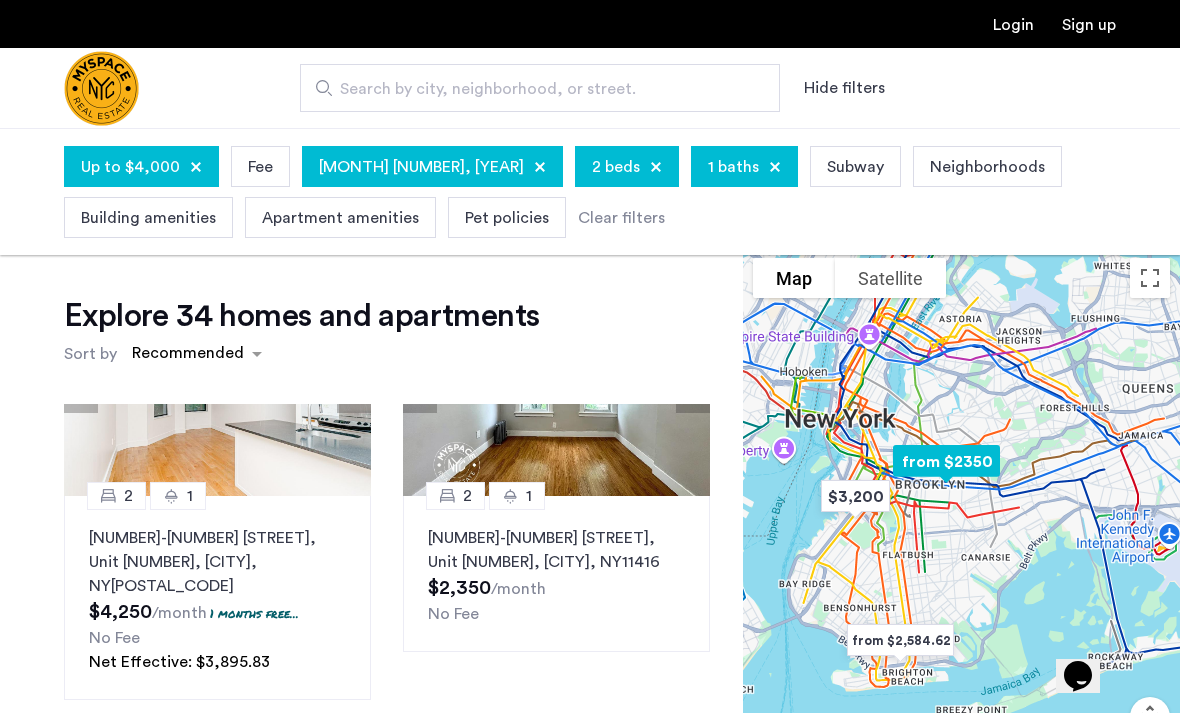 scroll, scrollTop: 1770, scrollLeft: 0, axis: vertical 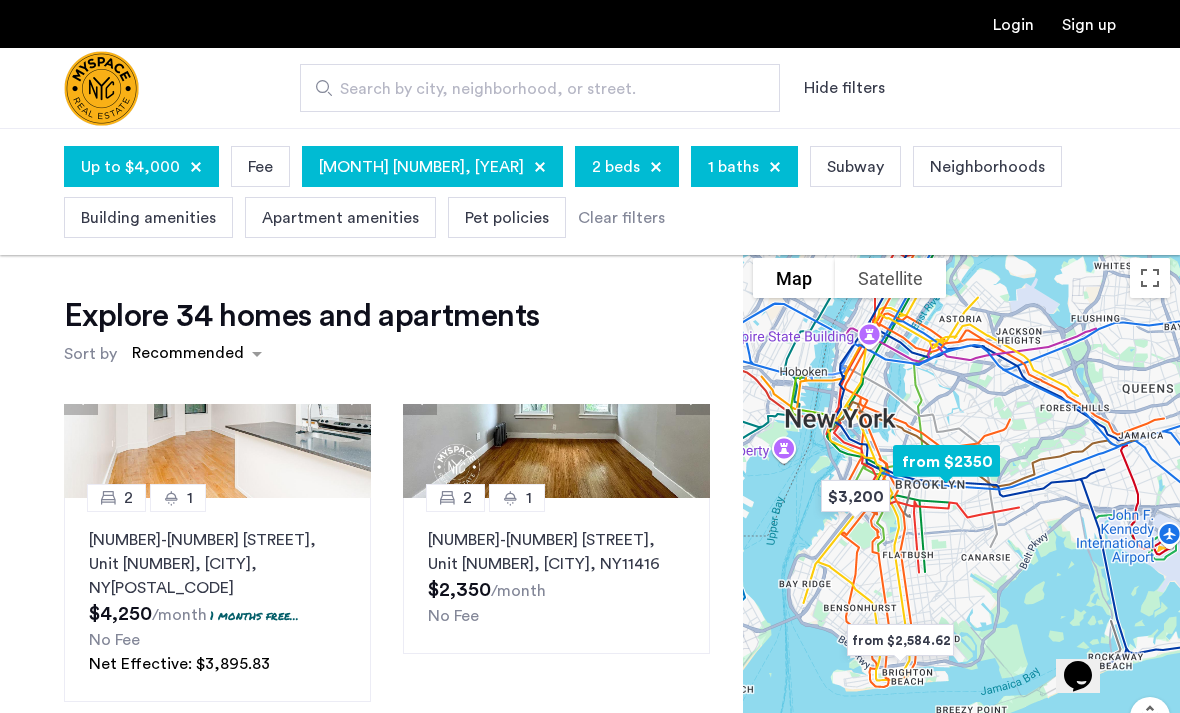 click on "97-18 91st Street, Unit 2F, Queens , NY  11416" 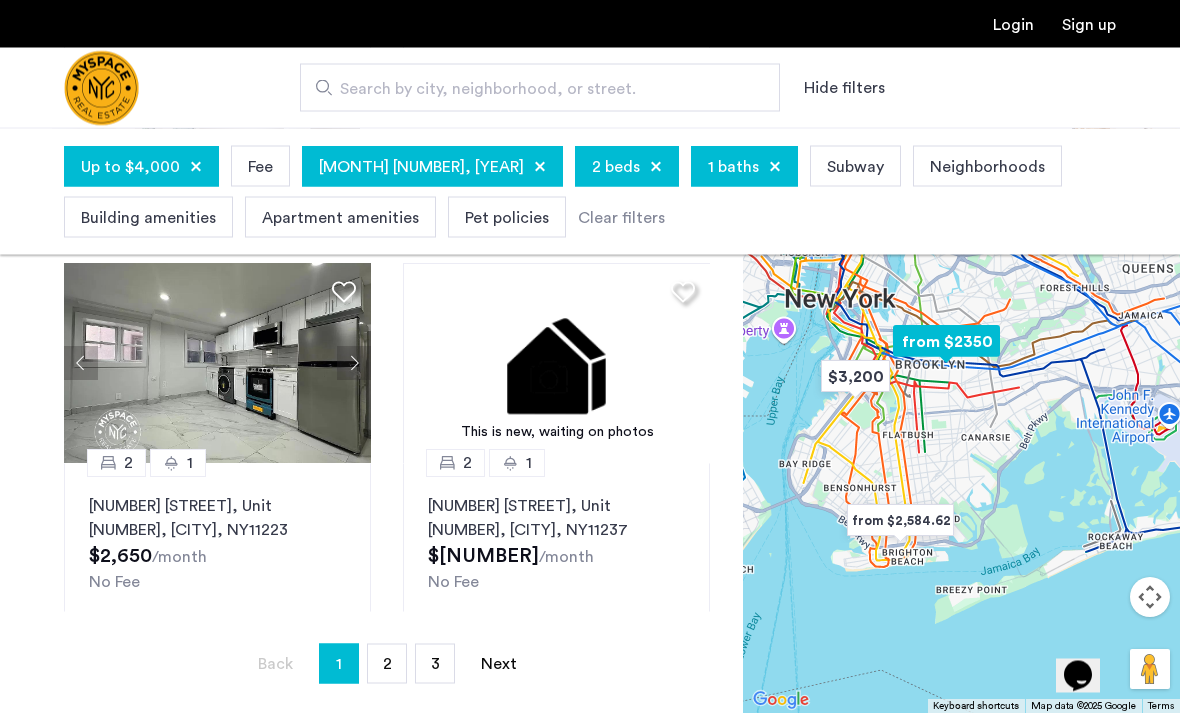 scroll, scrollTop: 471, scrollLeft: 0, axis: vertical 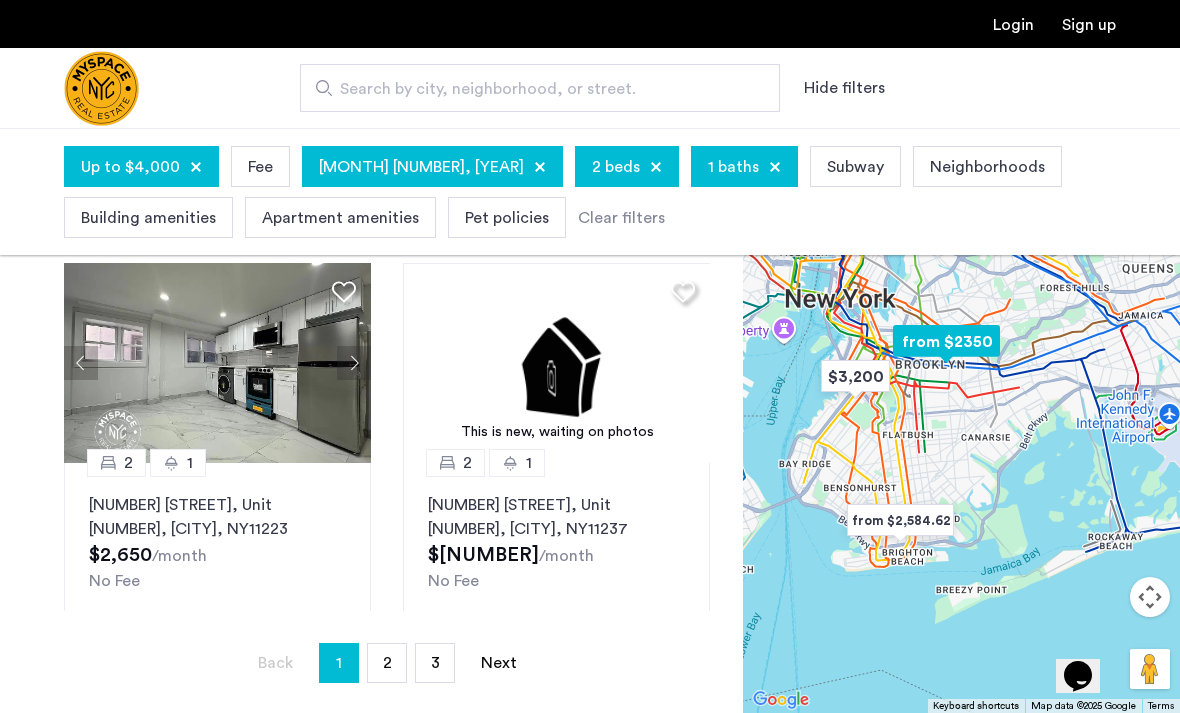 click on "2" at bounding box center [387, 663] 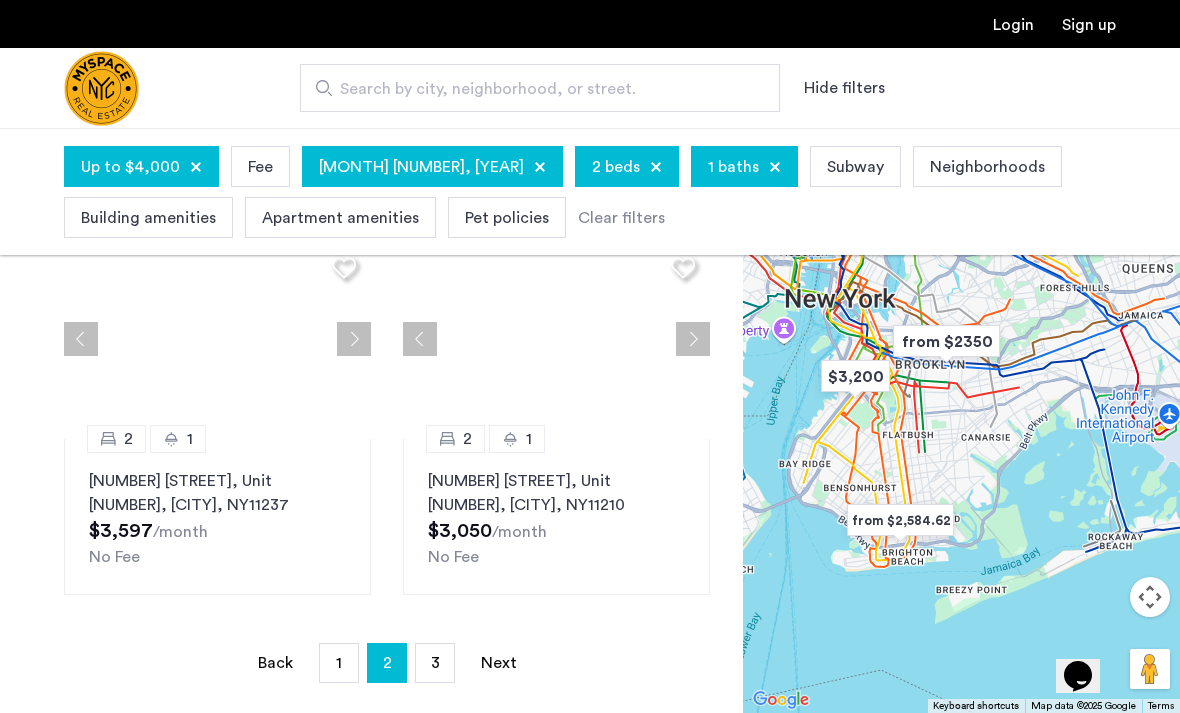 scroll, scrollTop: 0, scrollLeft: 0, axis: both 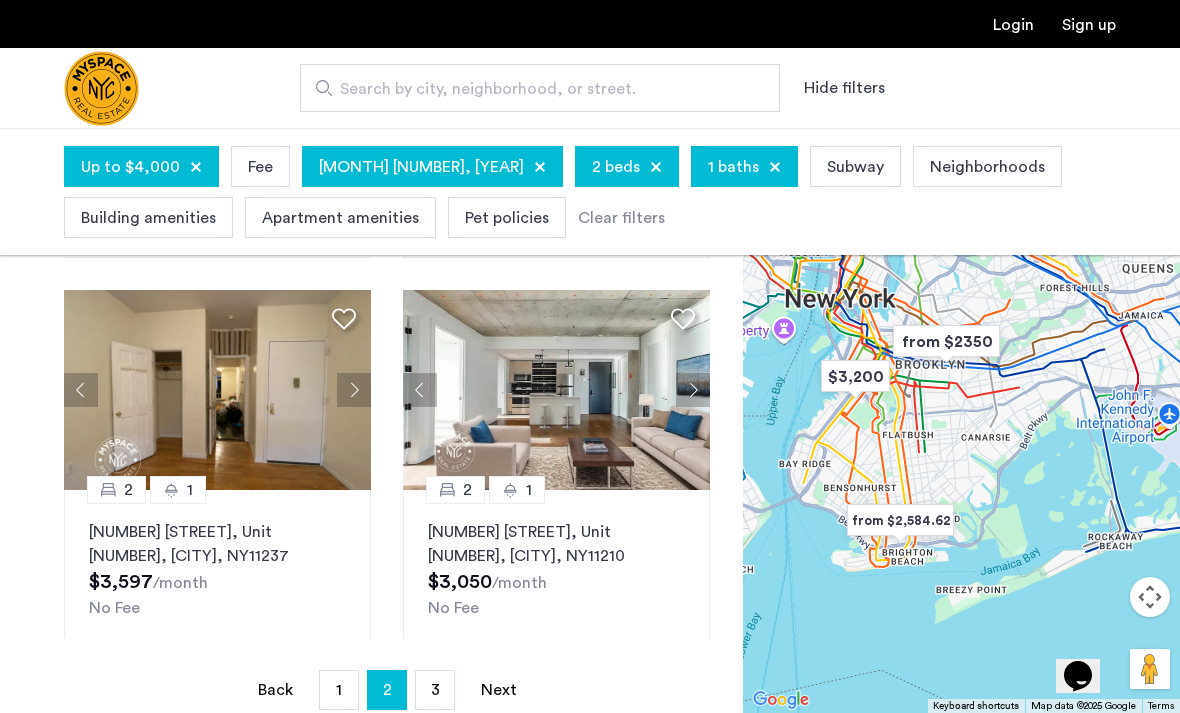click on "3" at bounding box center [435, 690] 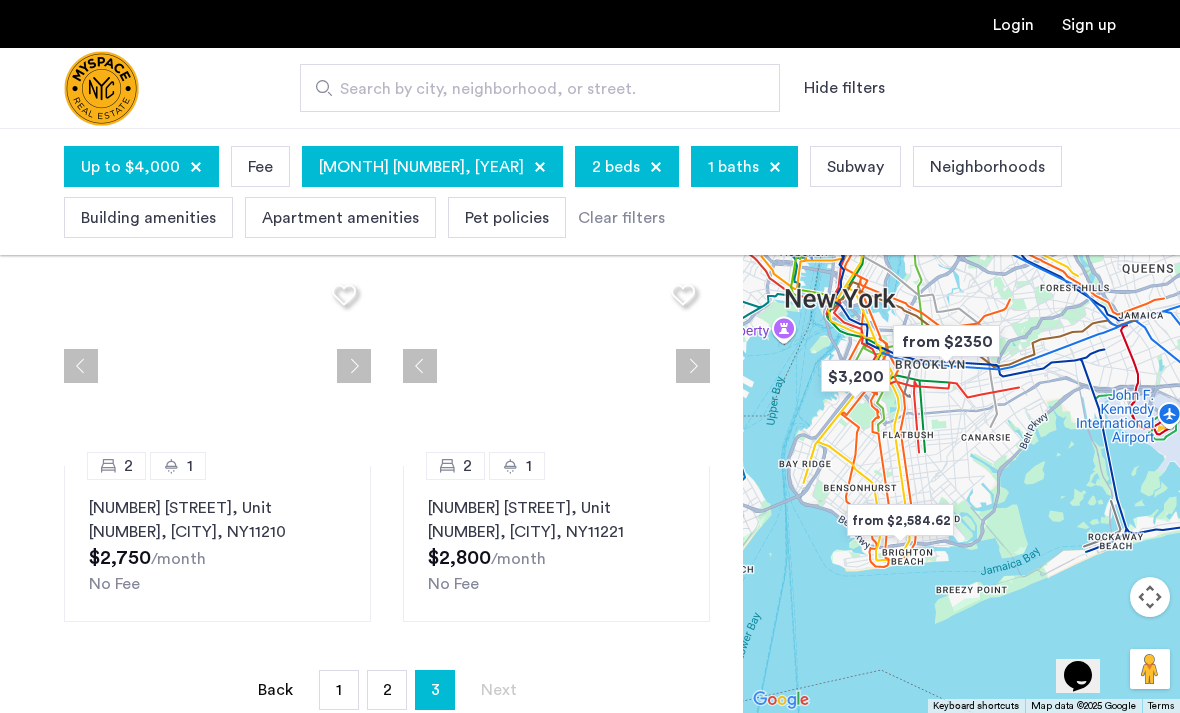 scroll, scrollTop: 0, scrollLeft: 0, axis: both 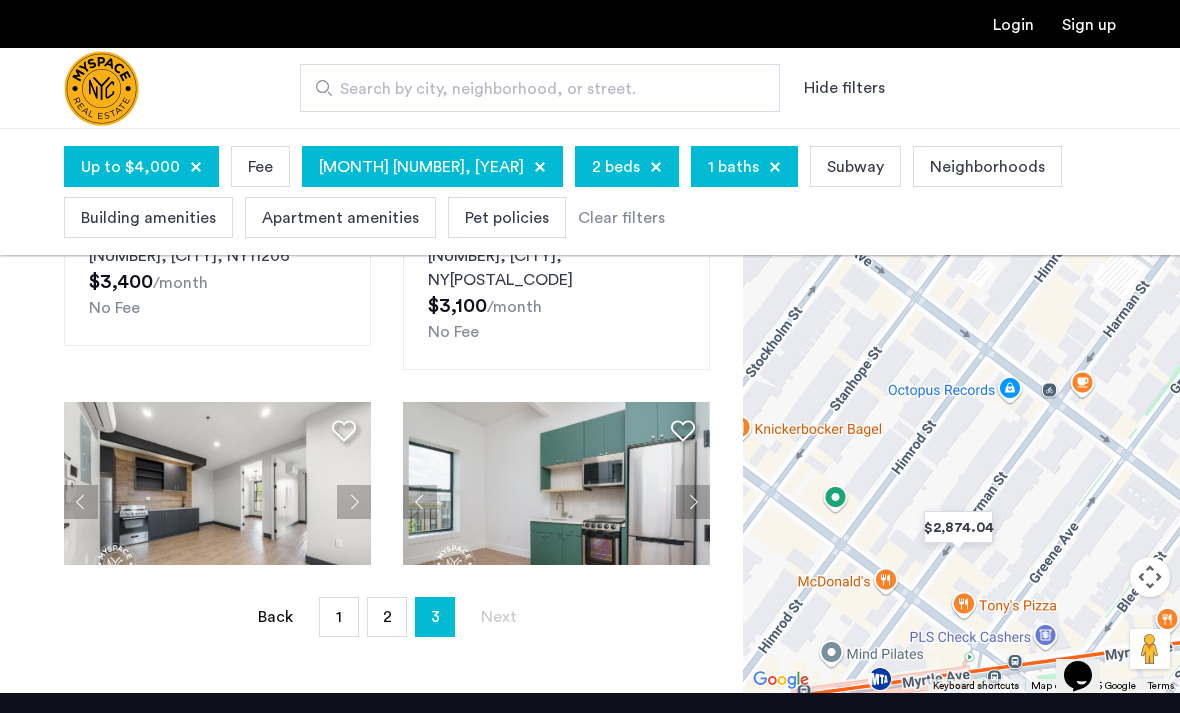 click 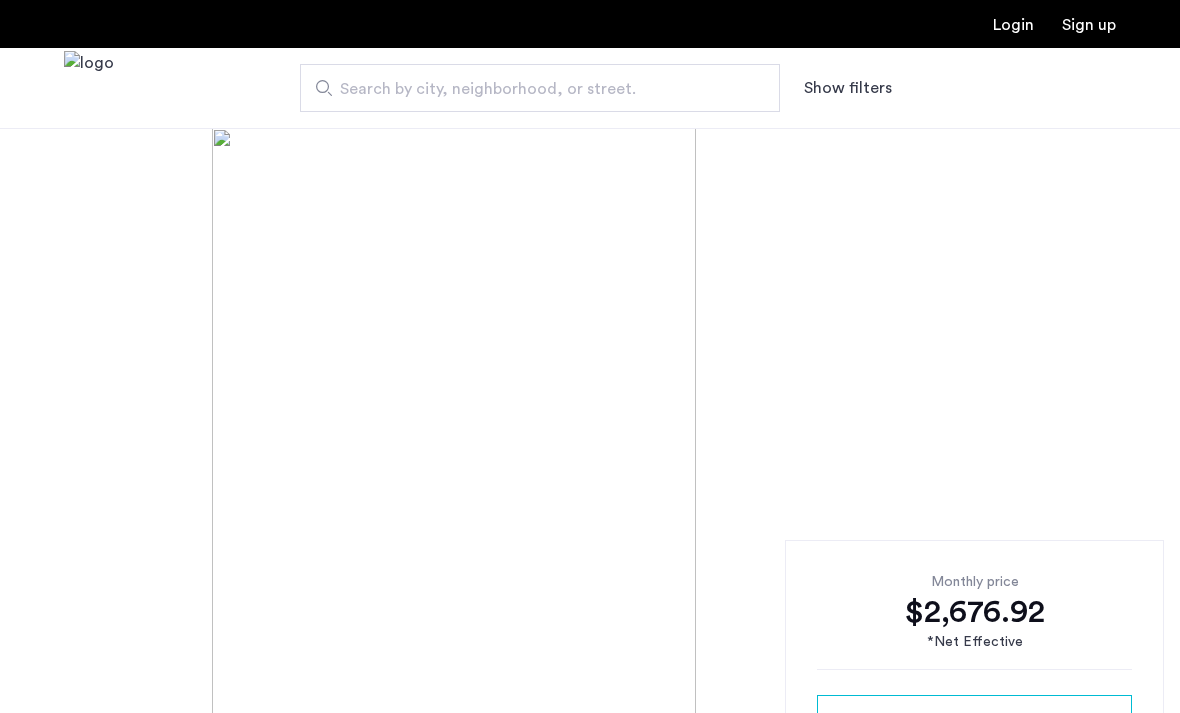 scroll, scrollTop: 0, scrollLeft: 0, axis: both 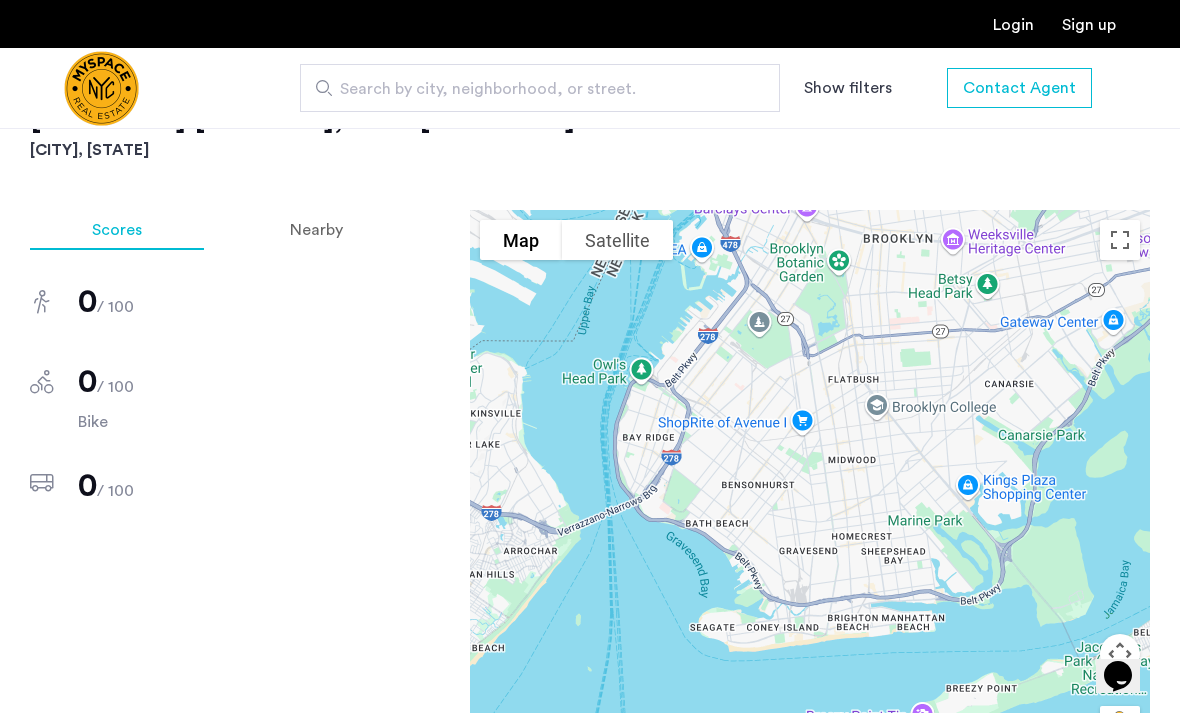click on "Scores Nearby  0   / 100  0   / 100 Bike  0   / 100" 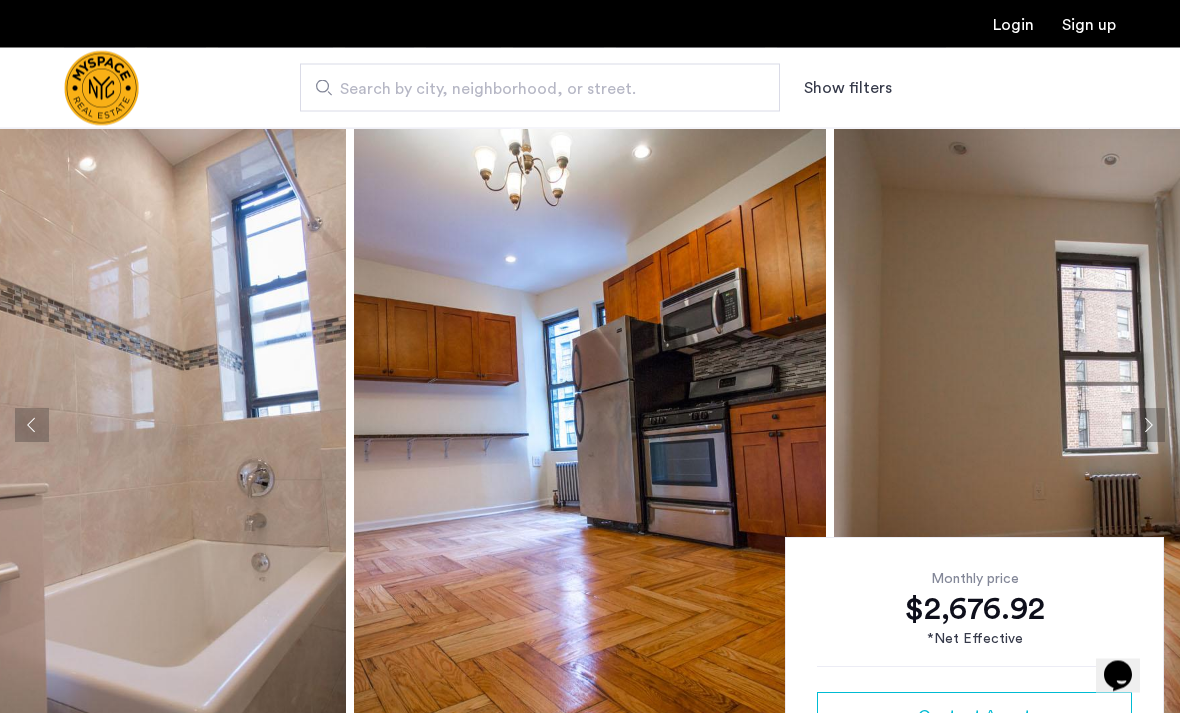scroll, scrollTop: 0, scrollLeft: 0, axis: both 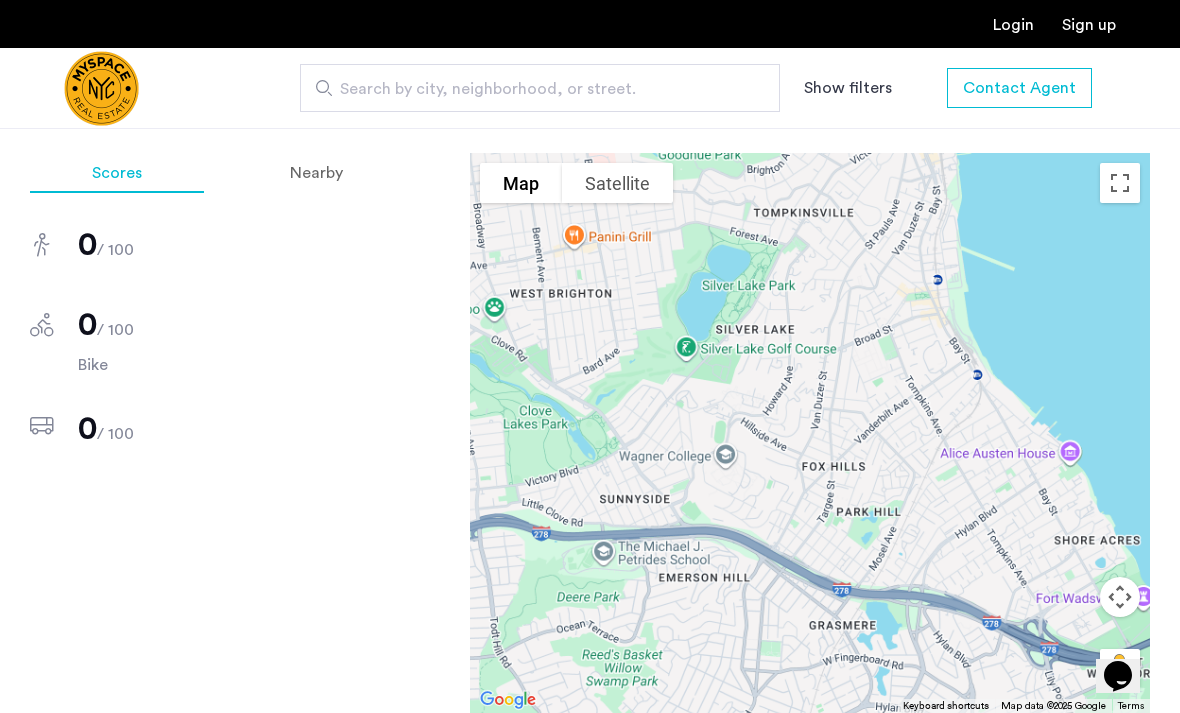 click at bounding box center [810, 433] 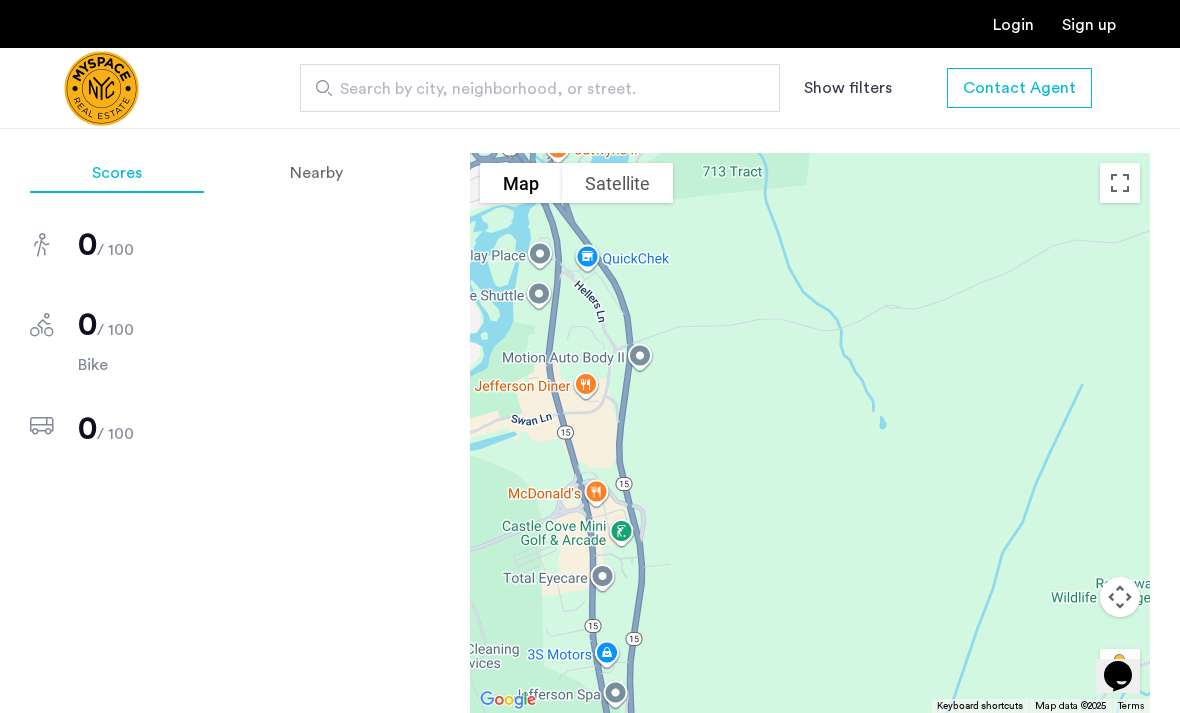 click on "Scores Nearby  0   / 100  0   / 100 Bike  0   / 100" 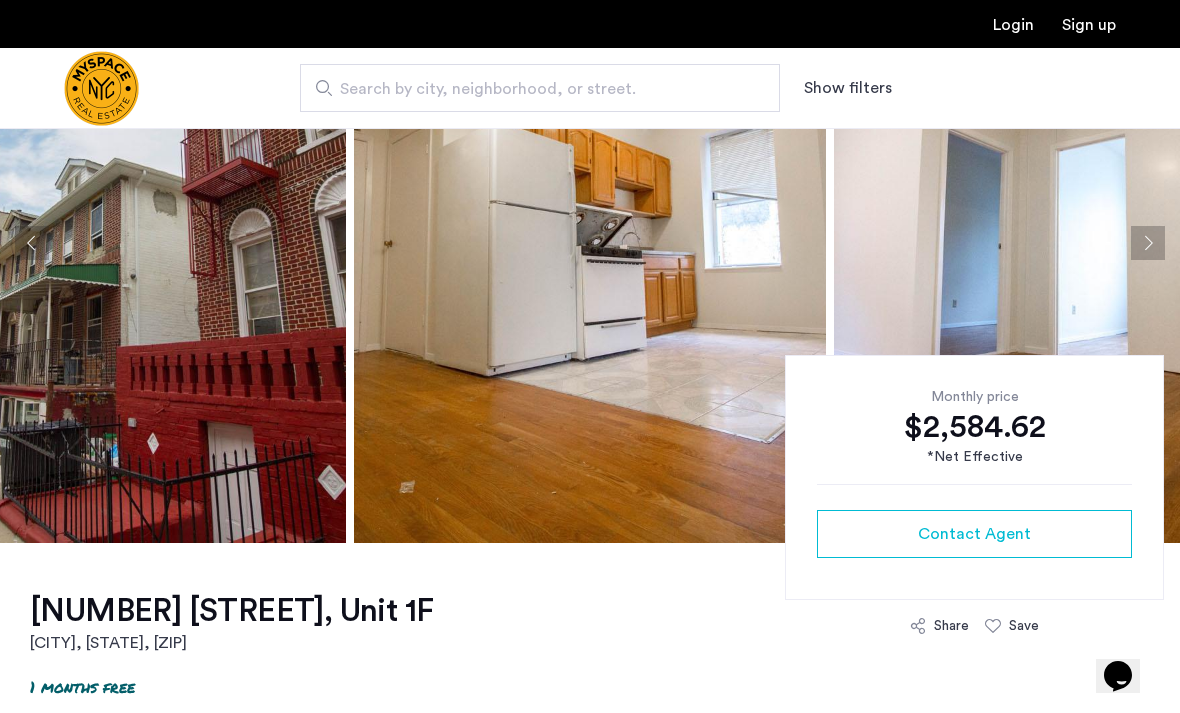 scroll, scrollTop: 0, scrollLeft: 0, axis: both 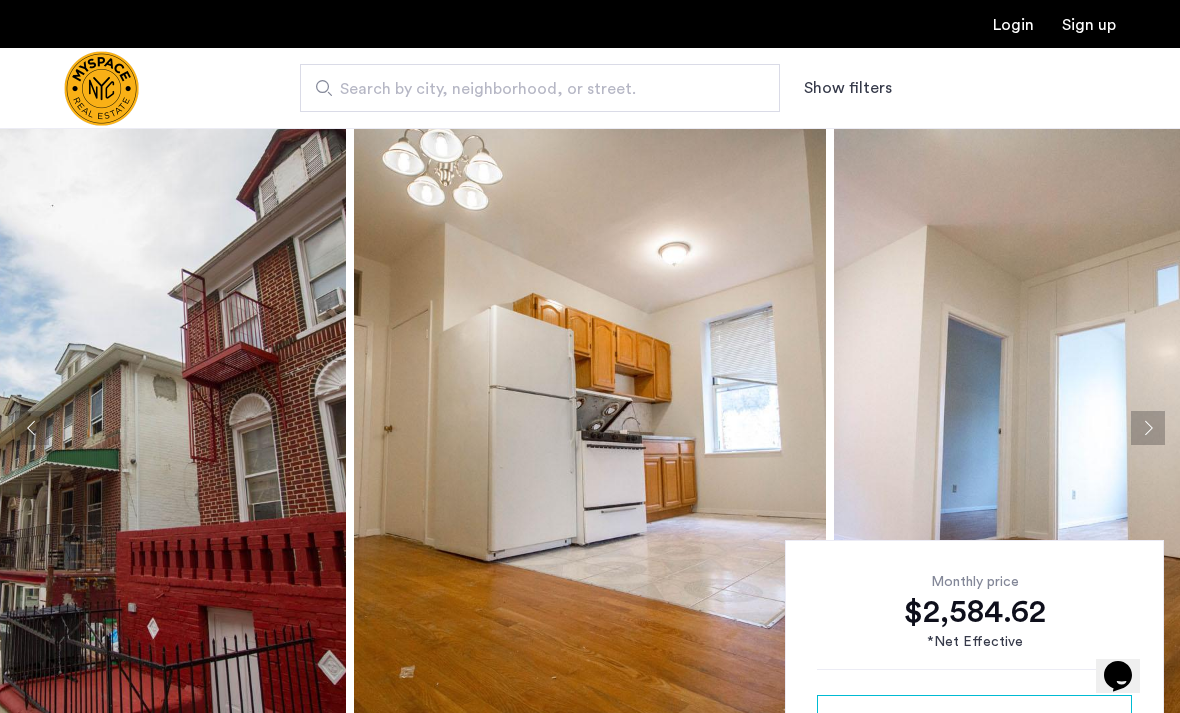 click on "Show filters" at bounding box center (848, 88) 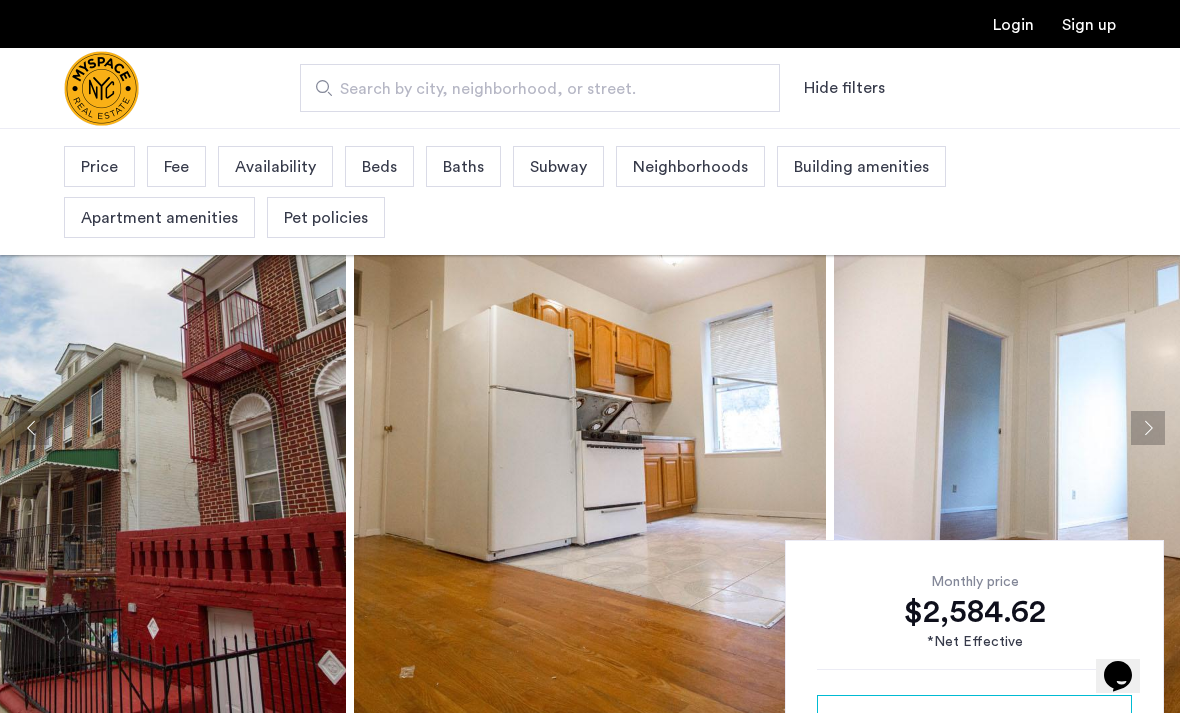 click on "Subway" at bounding box center [558, 167] 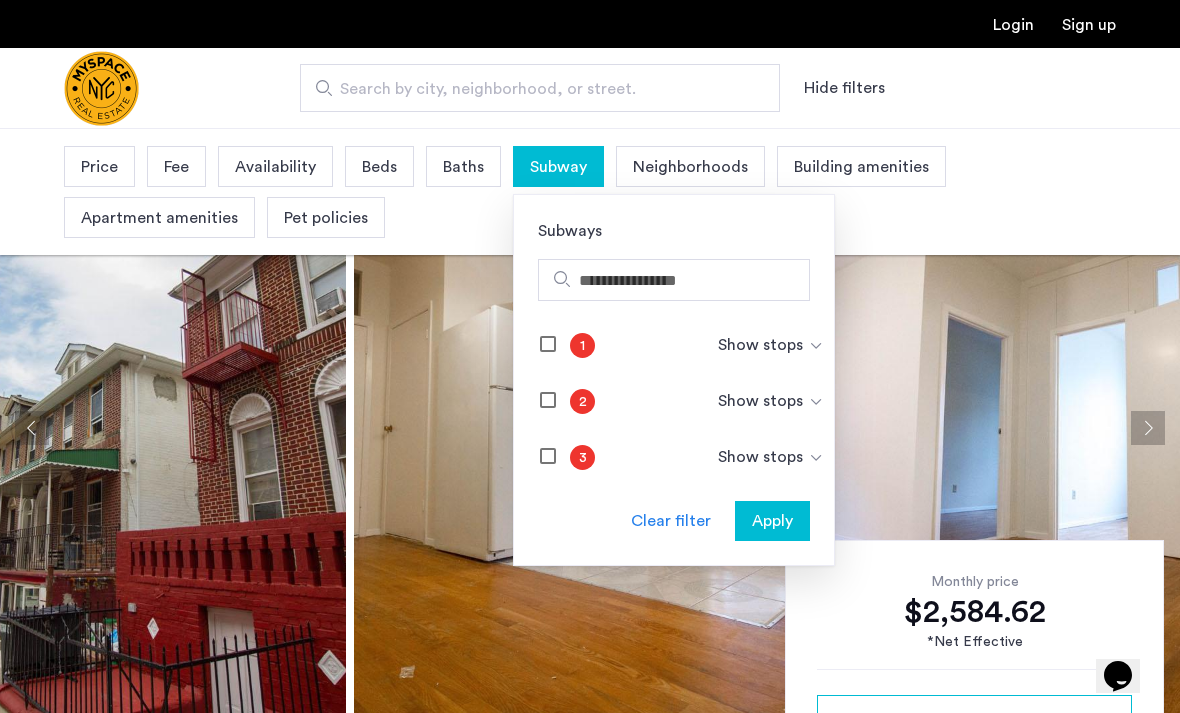 click on "Price Fee  Availability  Beds Baths Subway Subways 1  Show stops 2  Show stops 3  Show stops 4  Show stops 5  Show stops 6  Show stops 6X  Show stops 7  Show stops 7X  Show stops A  Show stops B  Show stops C  Show stops D  Show stops E  Show stops F  Show stops G  Show stops J  Show stops L  Show stops M  Show stops N  Show stops Q  Show stops R  Show stops W  Show stops Z  Show stops Clear filter Apply Neighborhoods Building amenities Apartment amenities Pet policies" at bounding box center (590, 192) 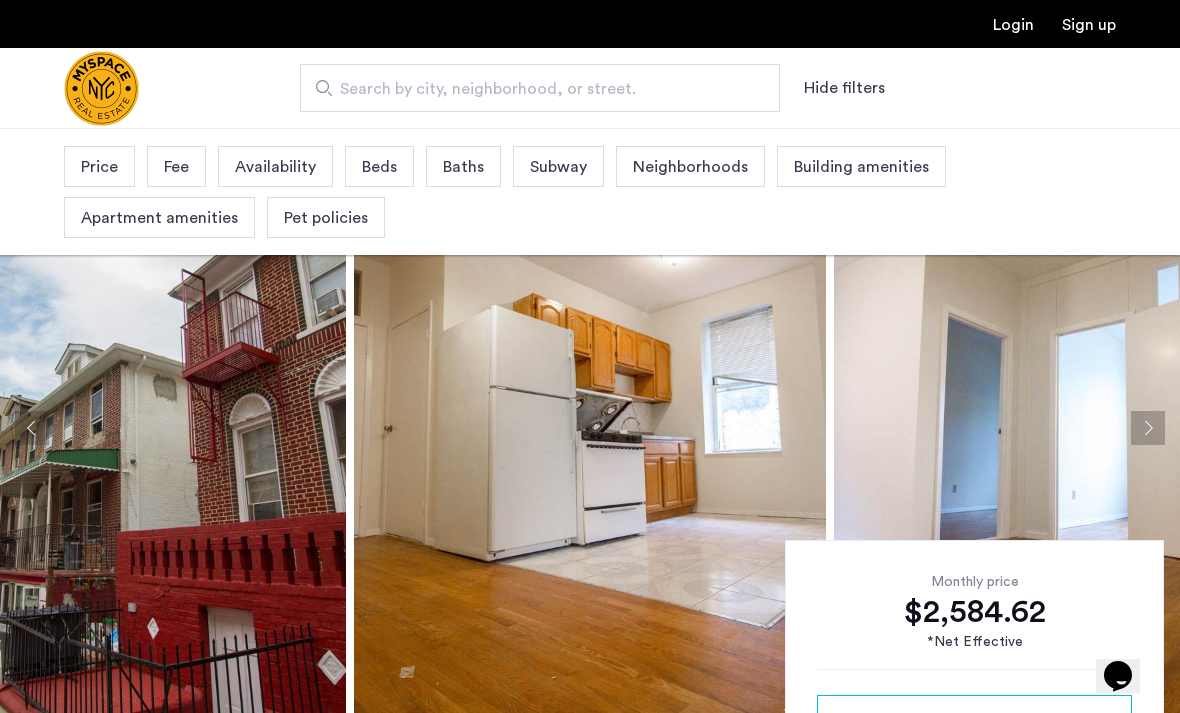 scroll, scrollTop: 37, scrollLeft: 0, axis: vertical 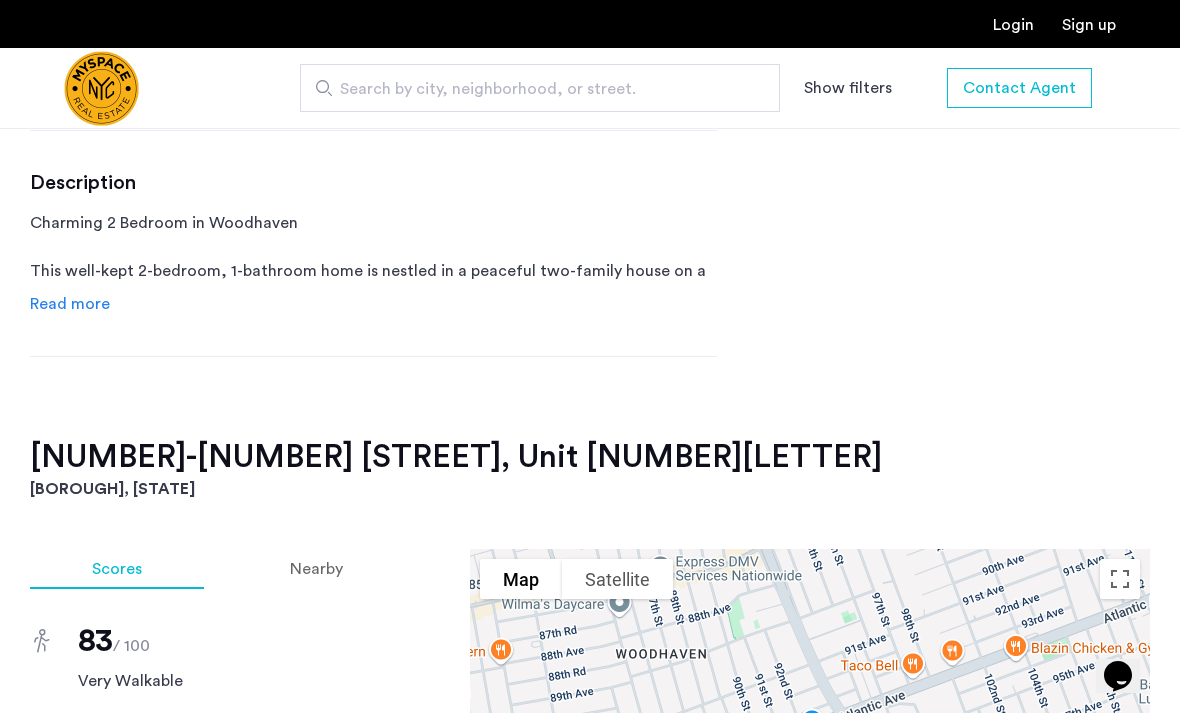 click on "Read more" 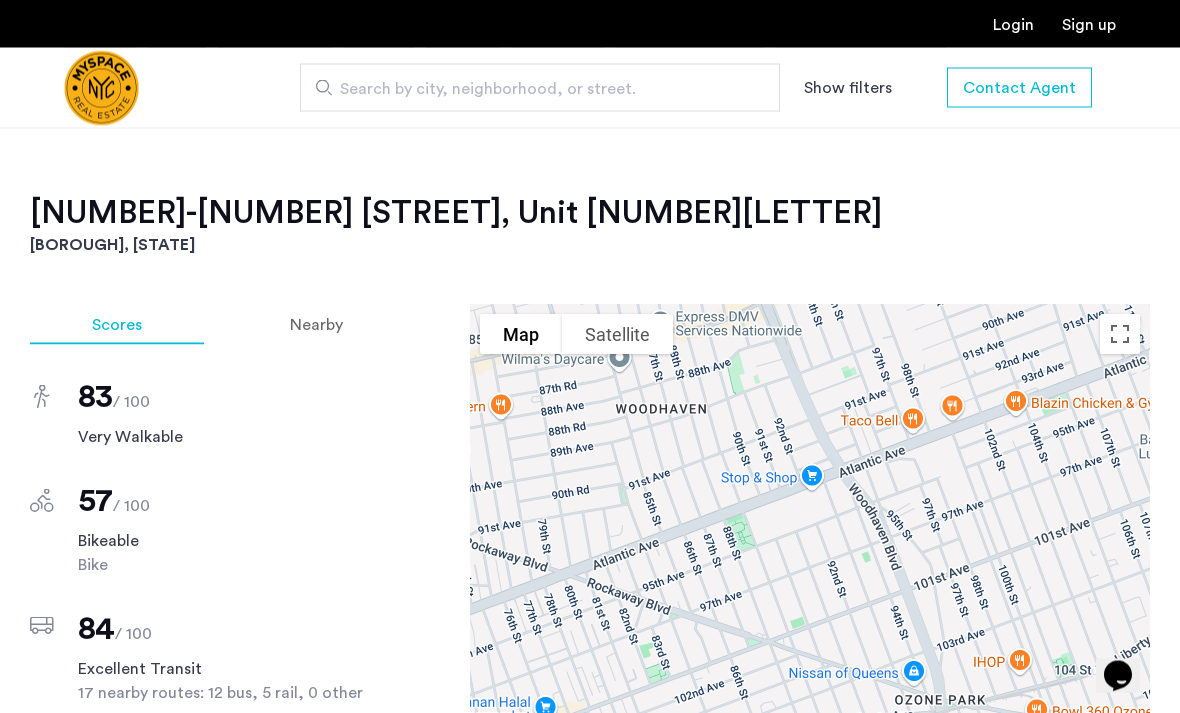 scroll, scrollTop: 1471, scrollLeft: 0, axis: vertical 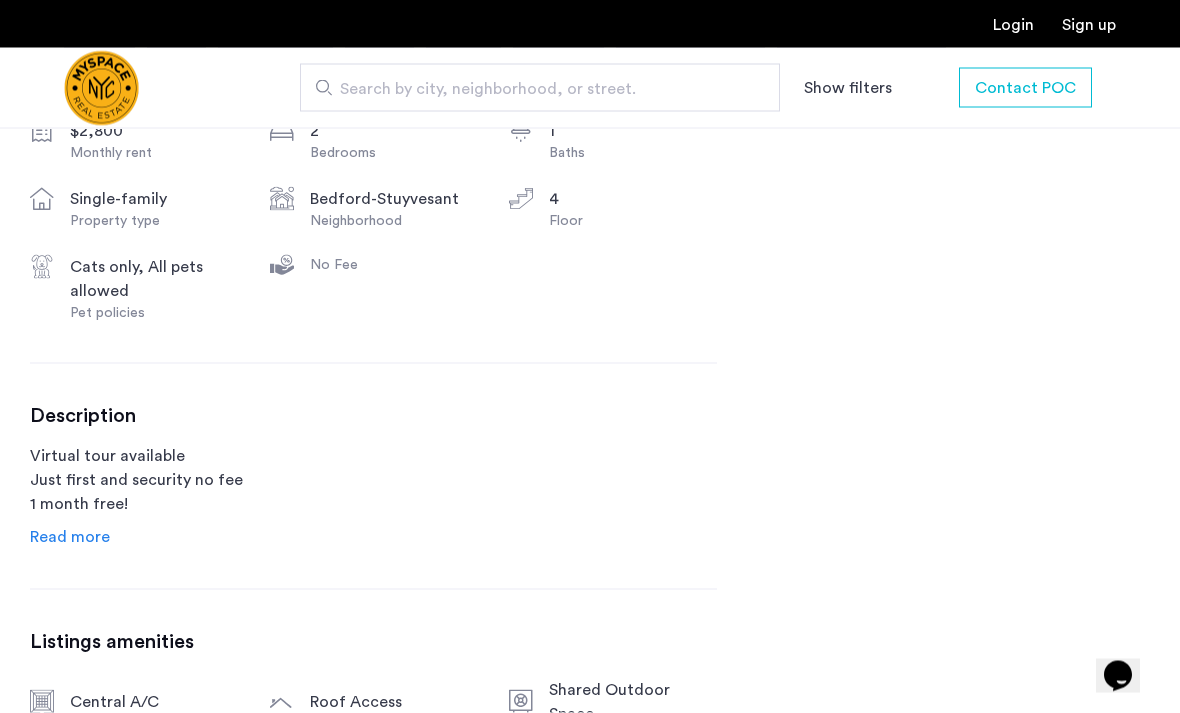 click on "Read more" 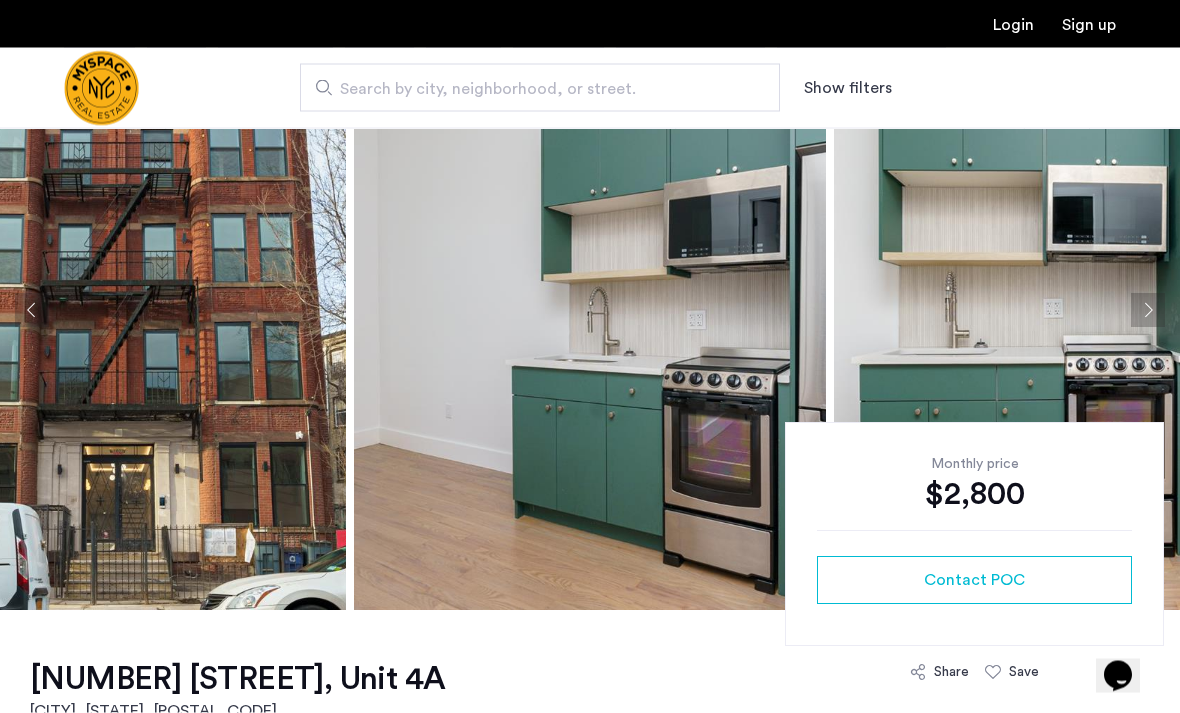 scroll, scrollTop: 118, scrollLeft: 0, axis: vertical 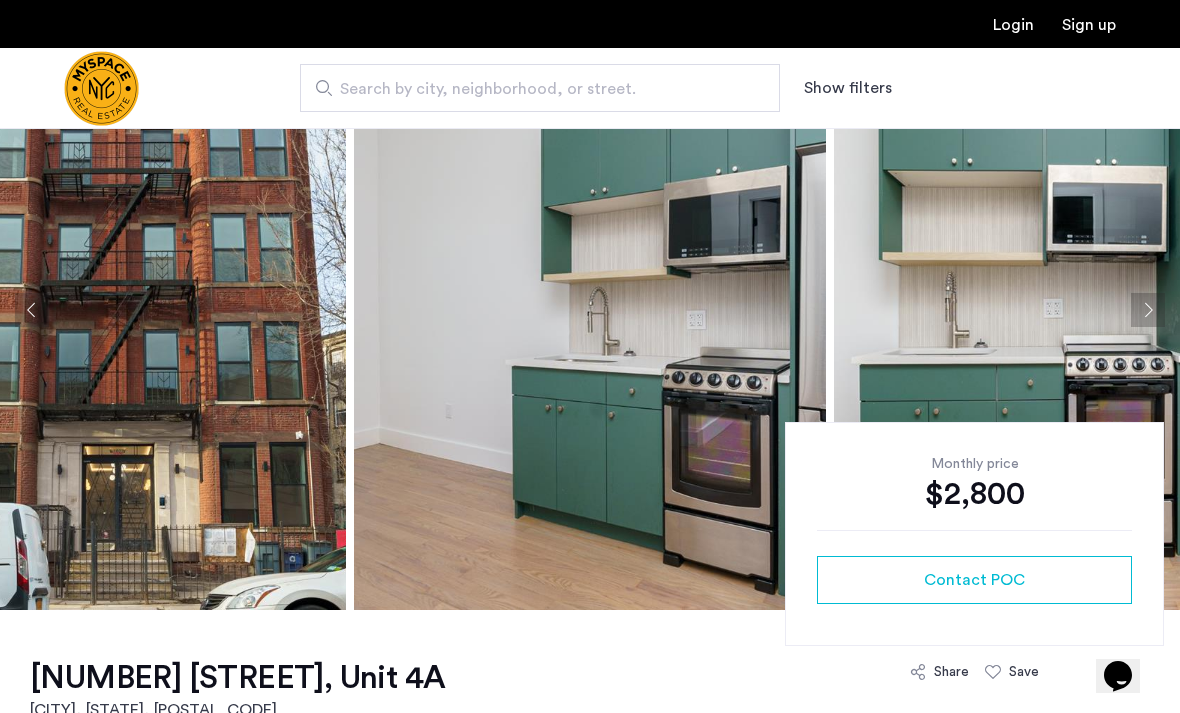 click on "Contact POC" 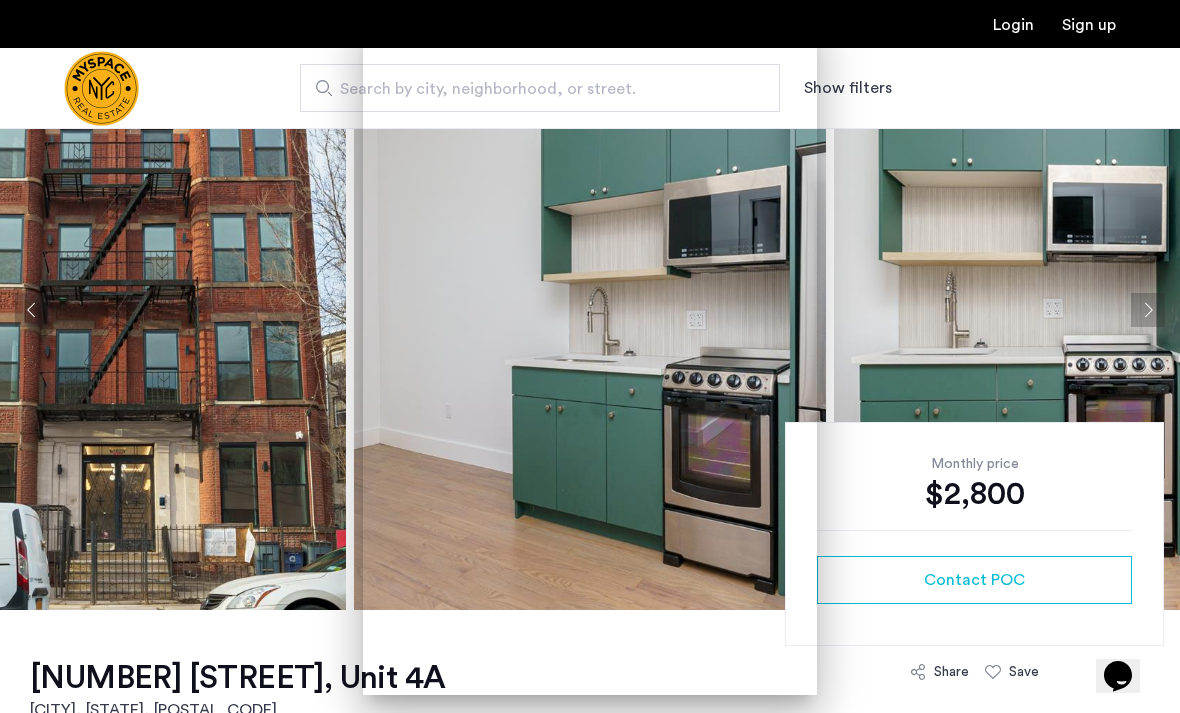 scroll, scrollTop: 0, scrollLeft: 0, axis: both 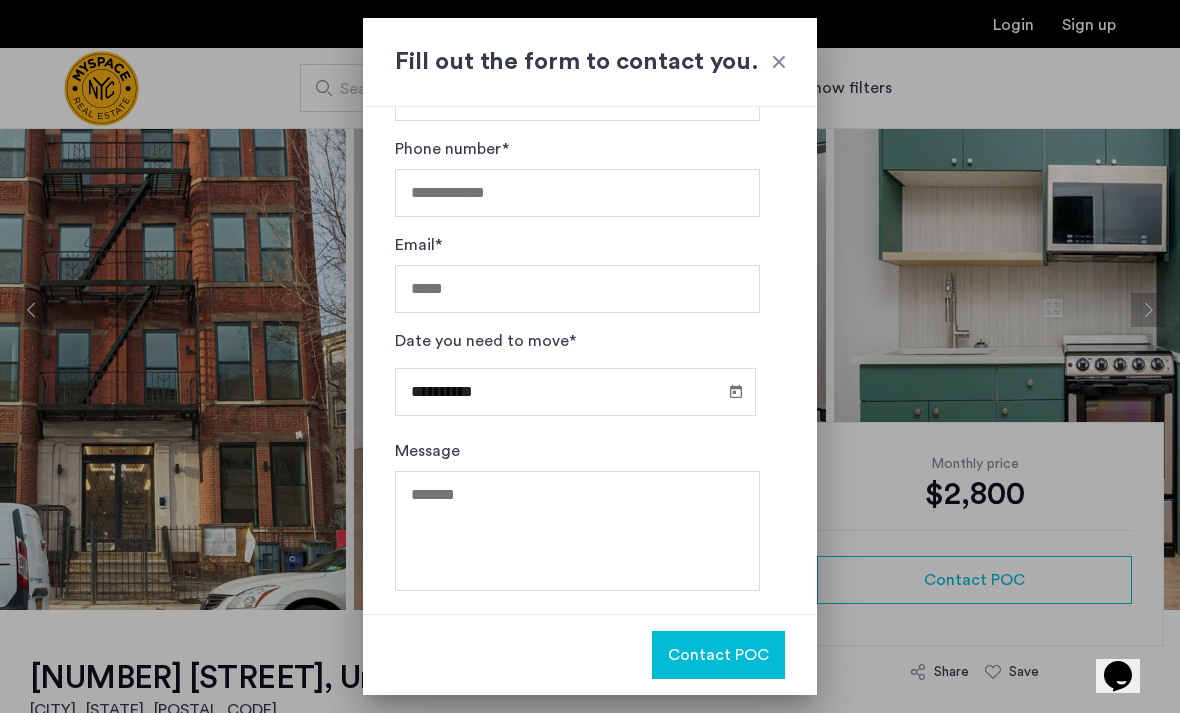click on "Date you need to move* [DATE]" at bounding box center (577, 384) 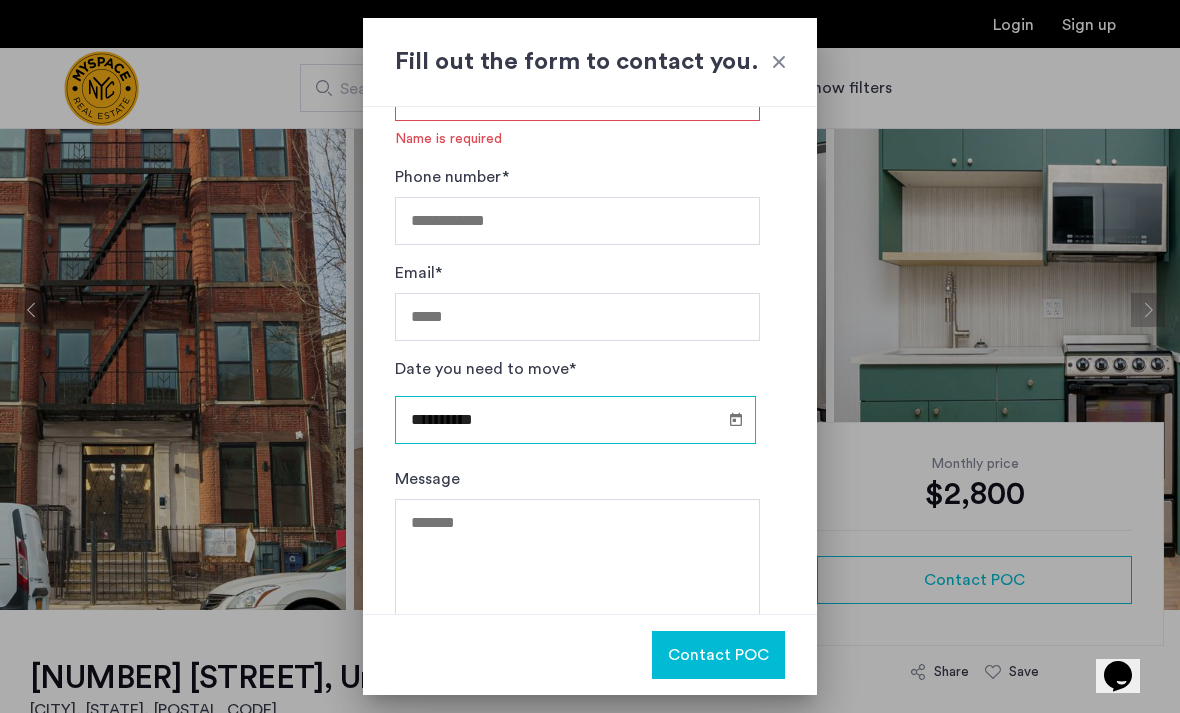 click on "**********" at bounding box center [575, 420] 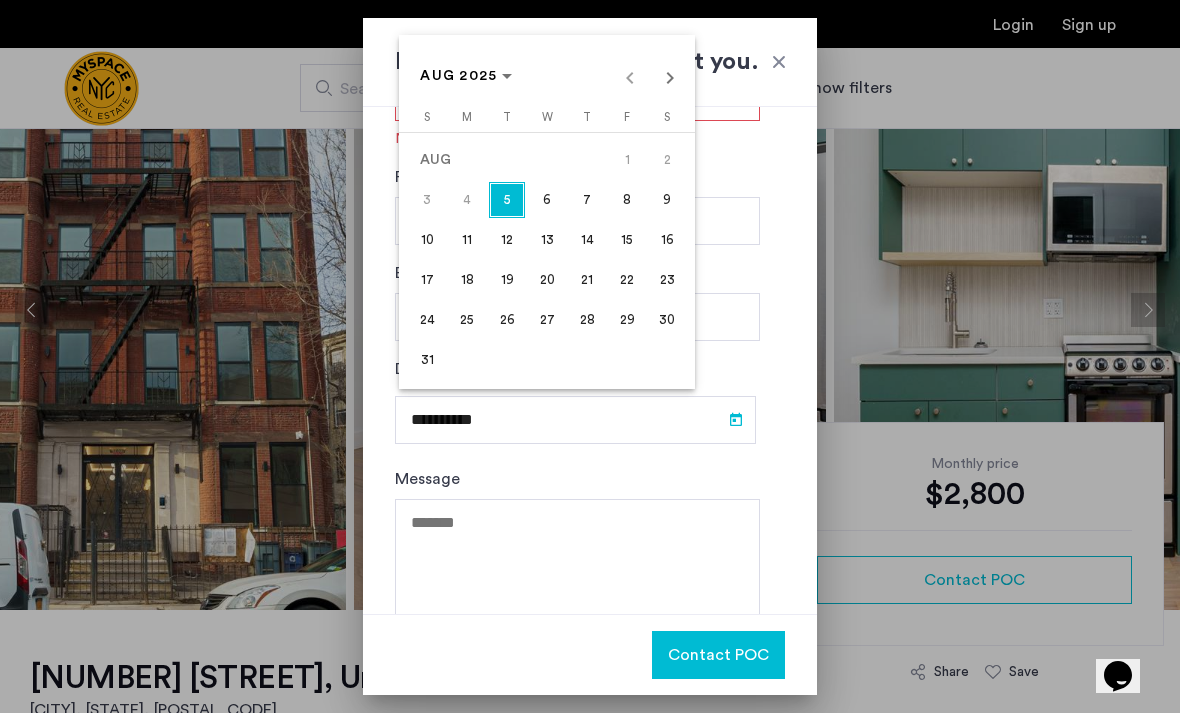 click on "15" at bounding box center (627, 240) 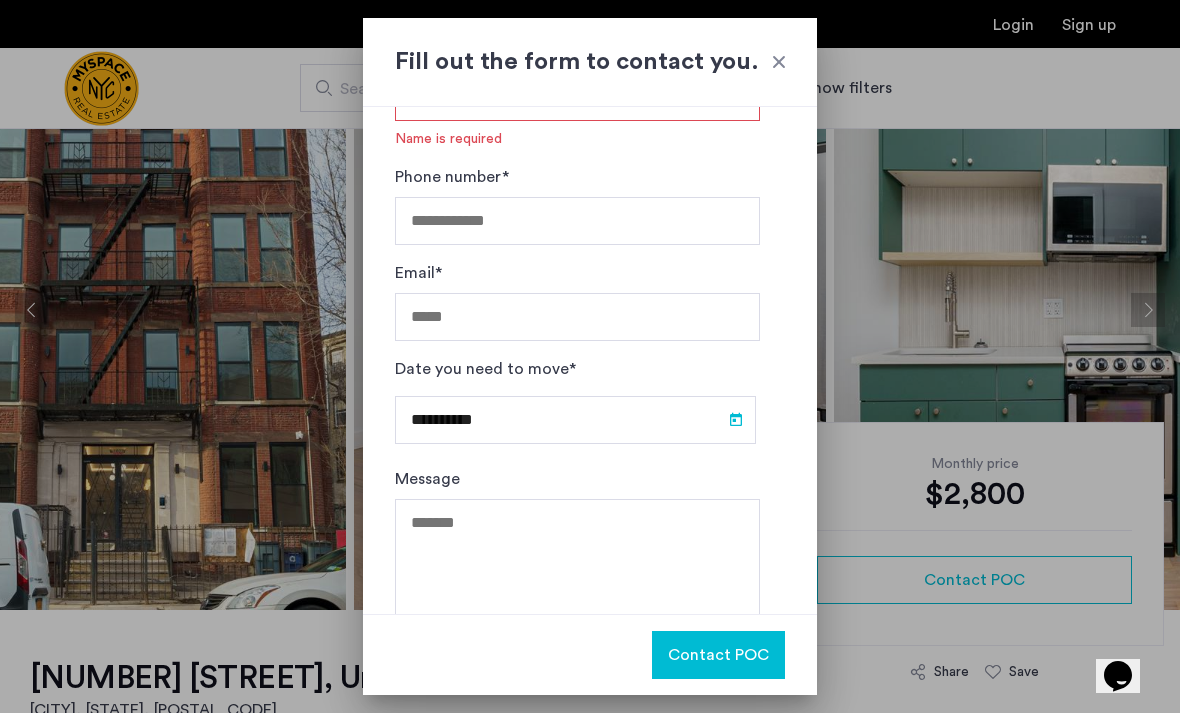 type on "**********" 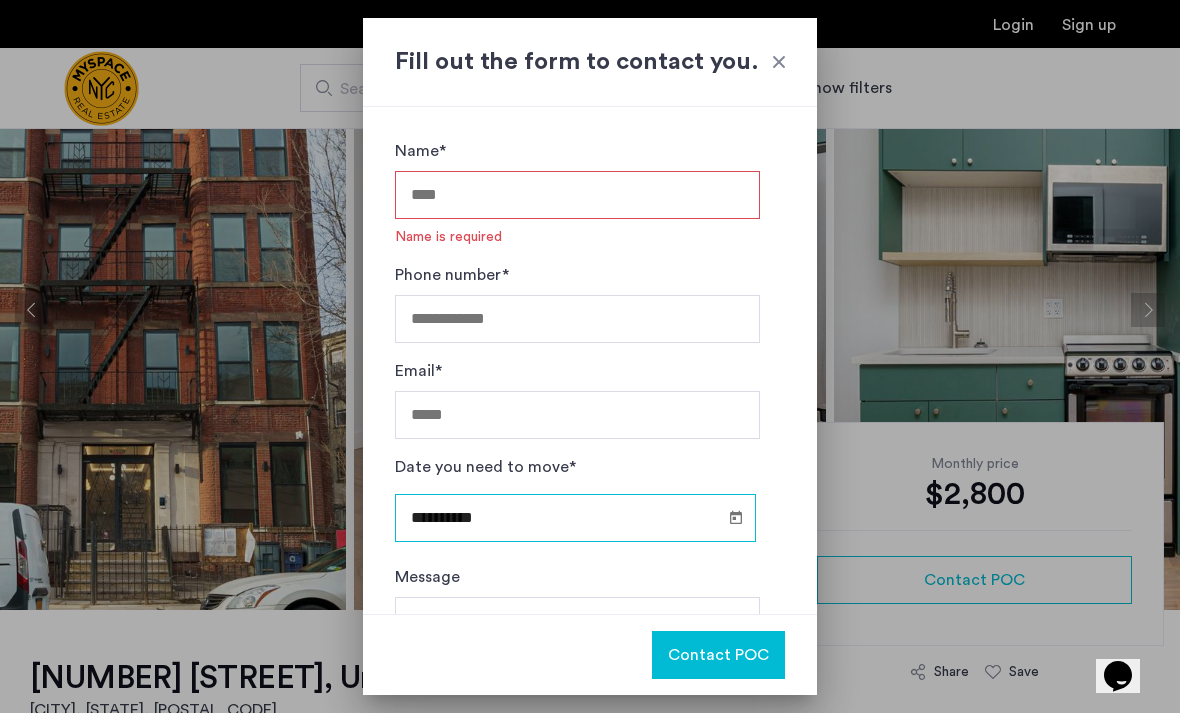scroll, scrollTop: 0, scrollLeft: 0, axis: both 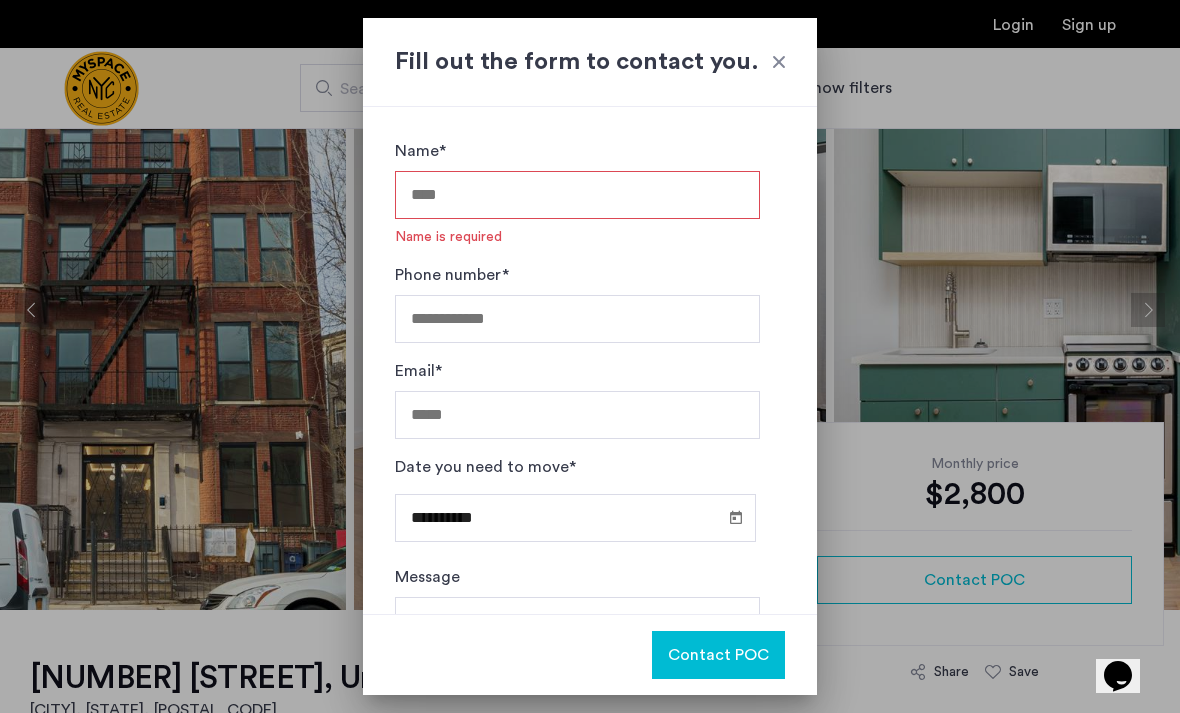 click on "Name*" at bounding box center [577, 195] 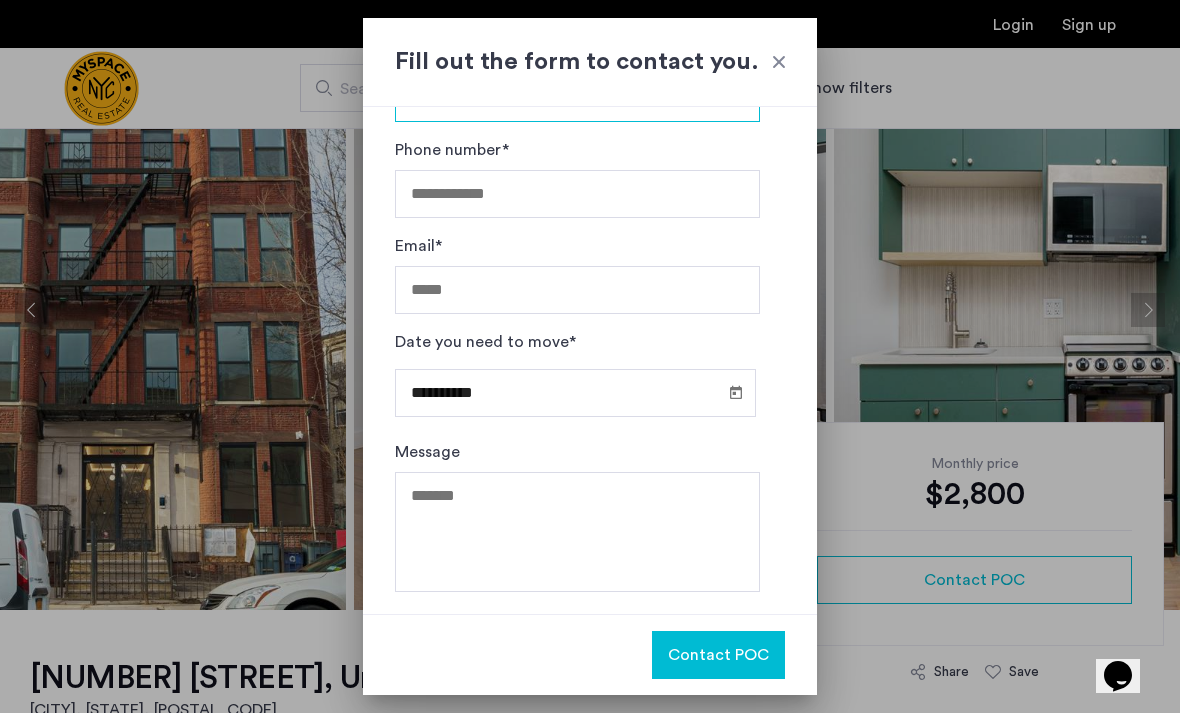 scroll, scrollTop: 98, scrollLeft: 0, axis: vertical 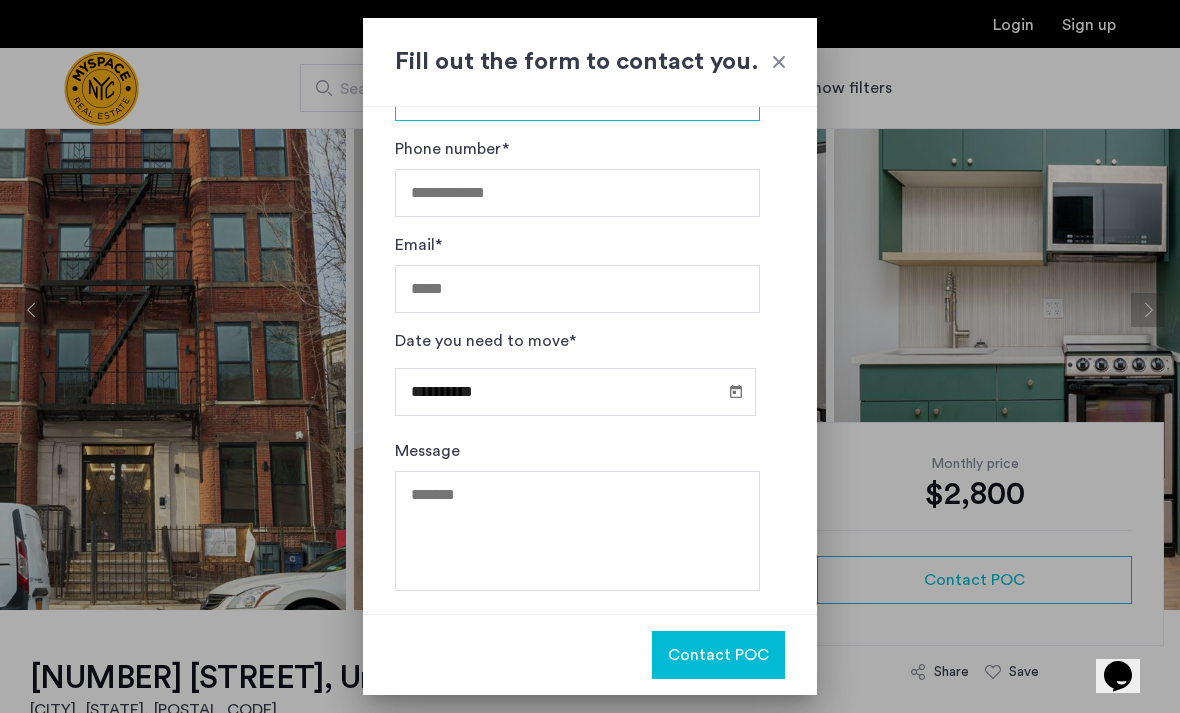 type on "**********" 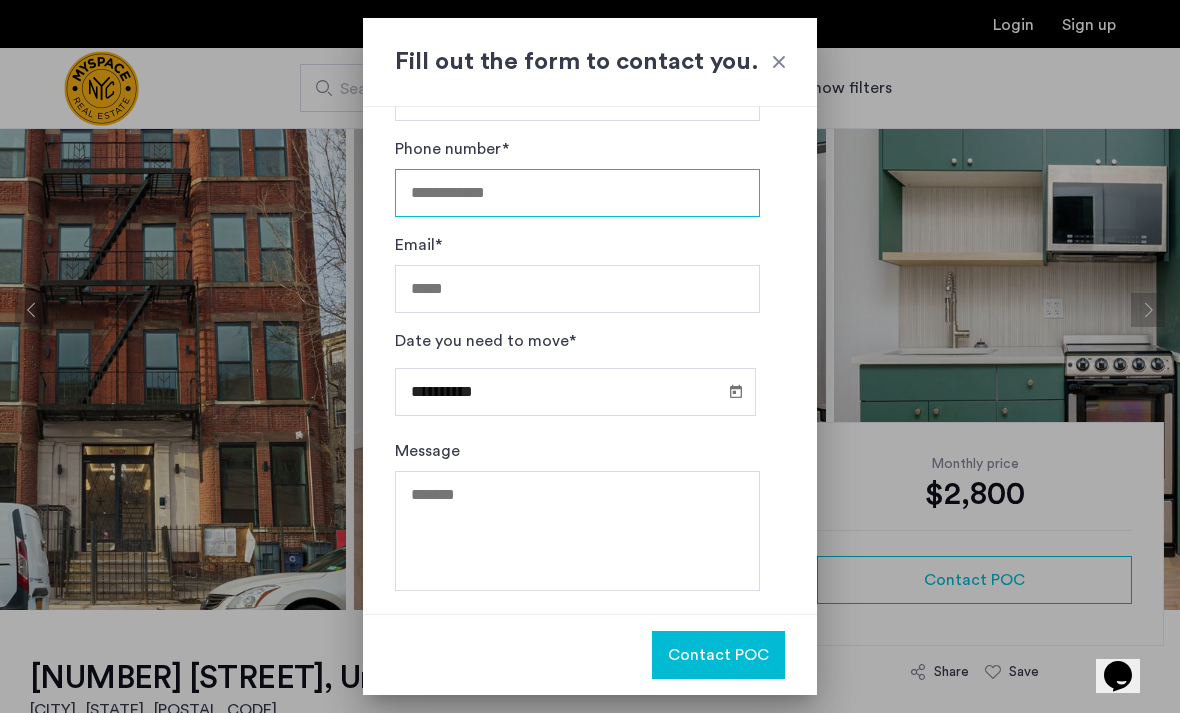click on "Phone number*" at bounding box center [577, 193] 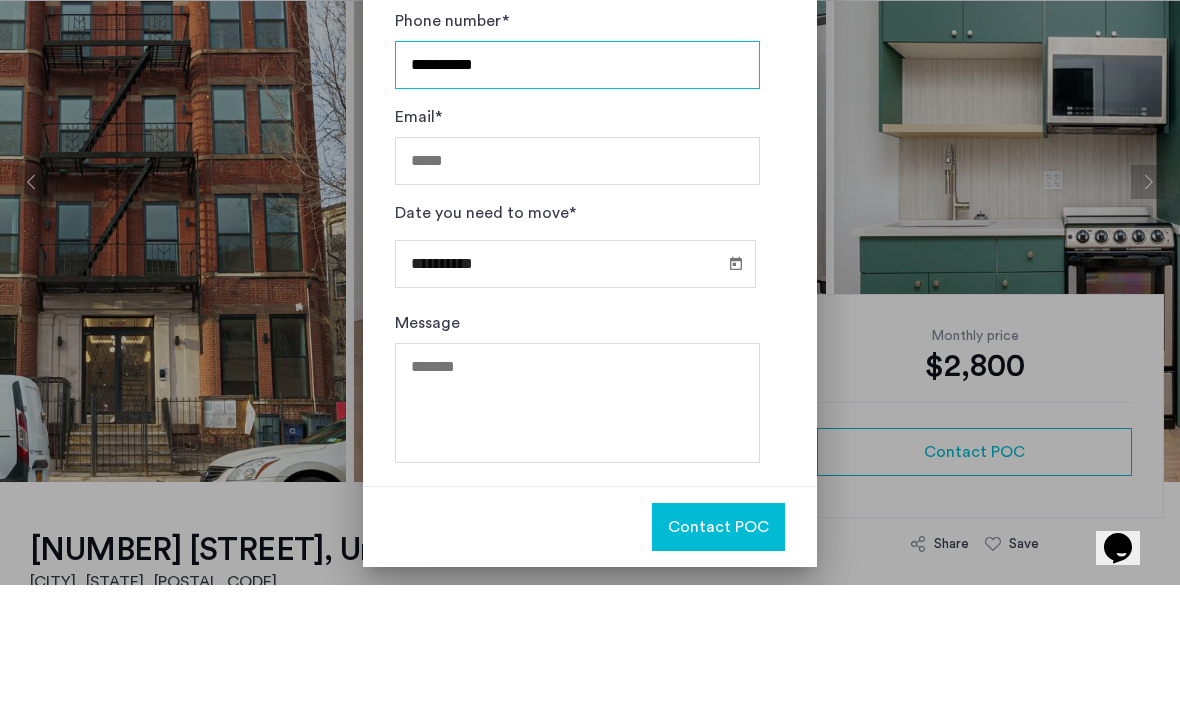 type on "**********" 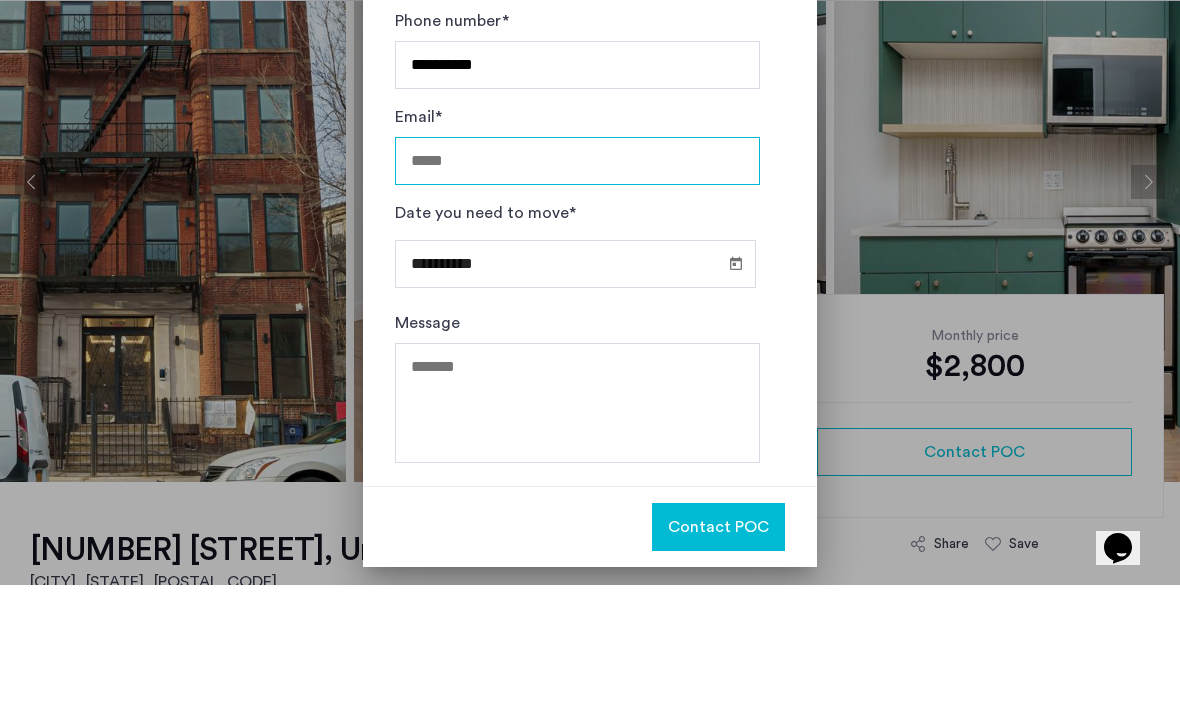click on "Email*" at bounding box center [577, 289] 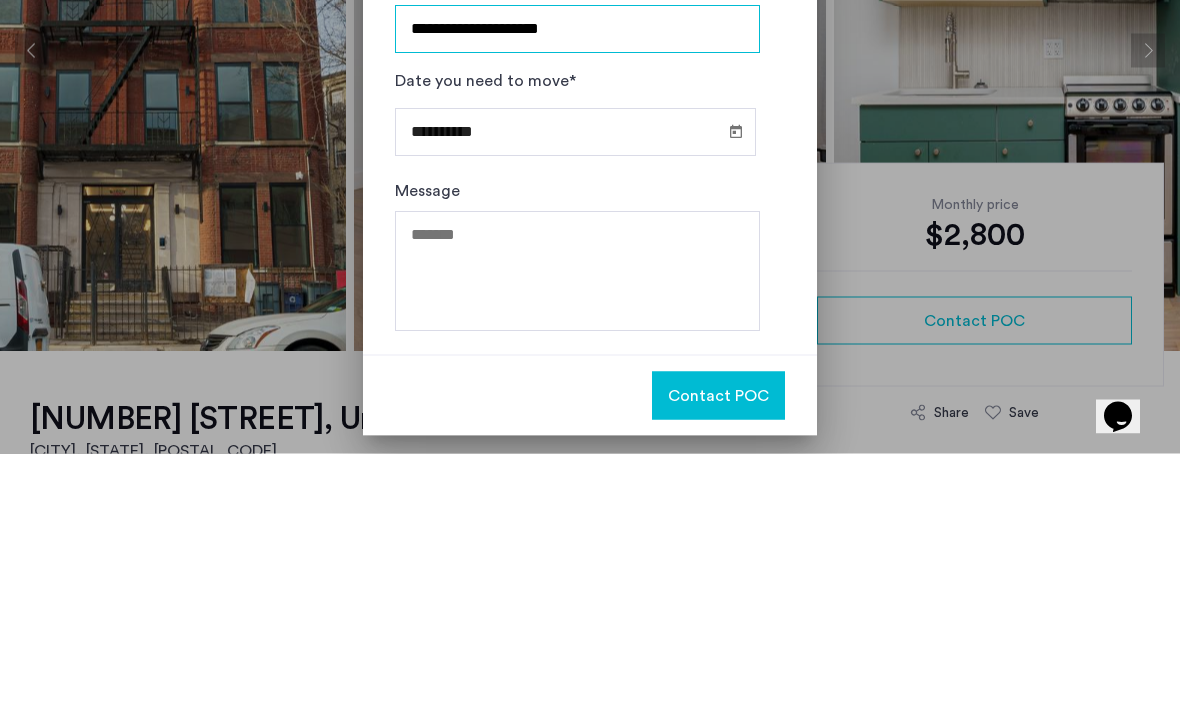 type on "**********" 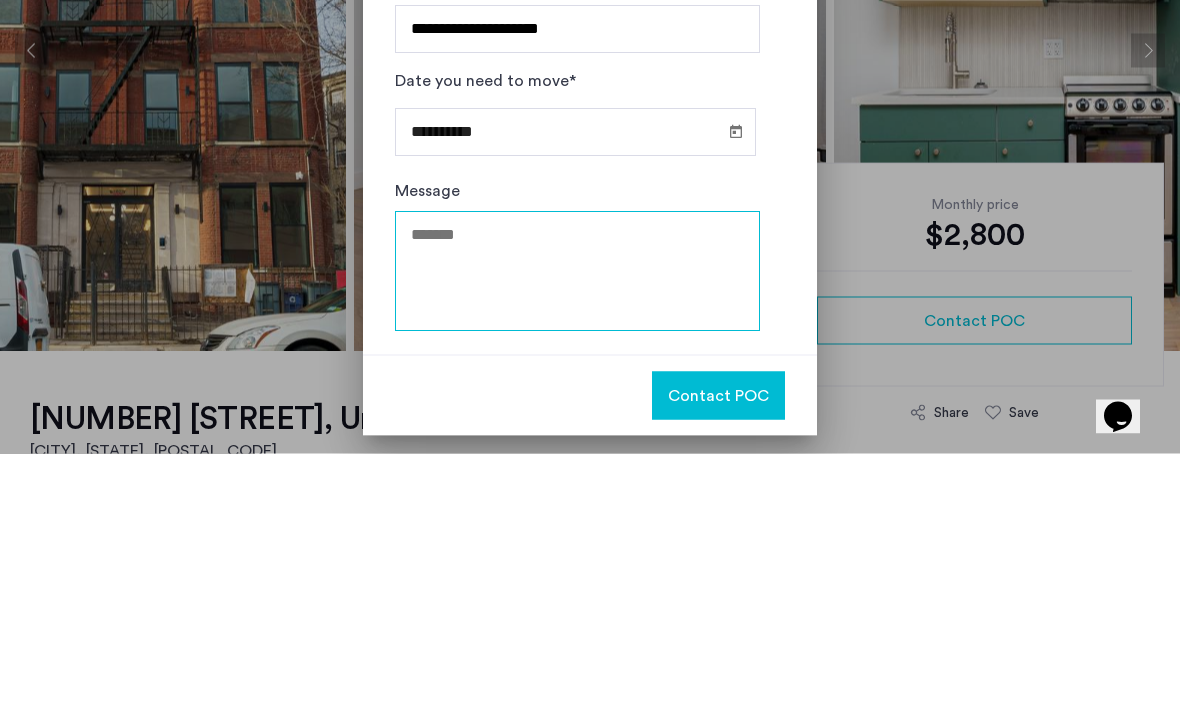 click on "Message" at bounding box center (577, 531) 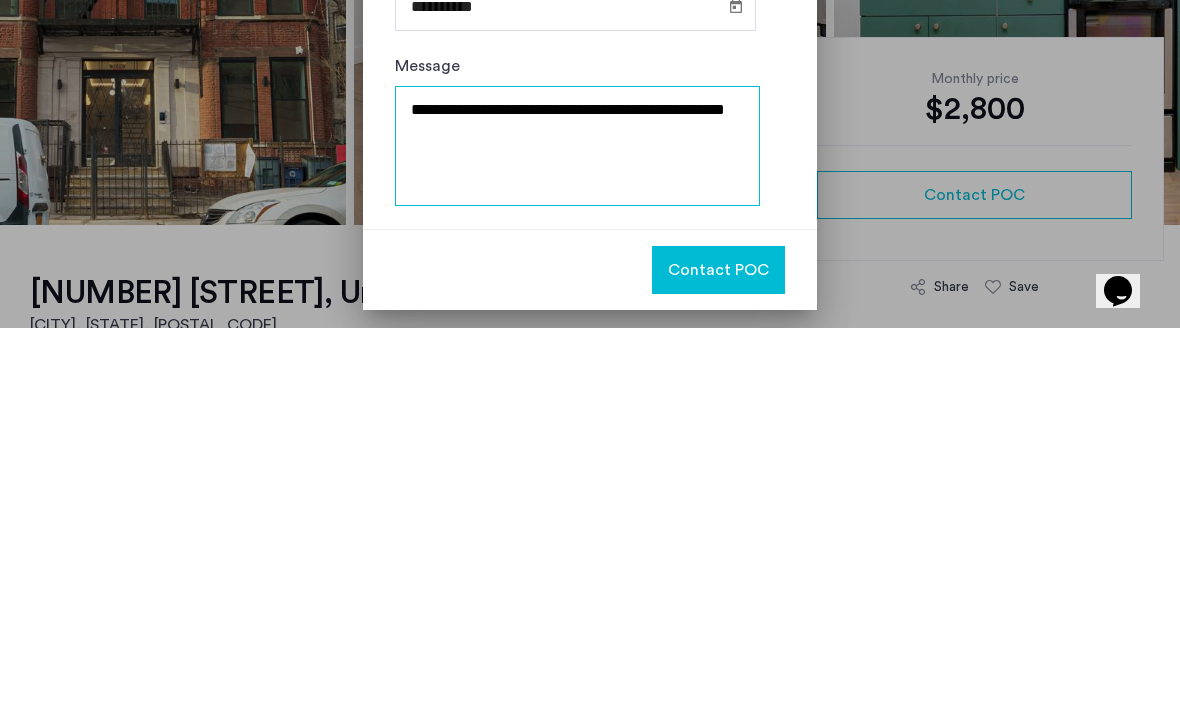 type on "**********" 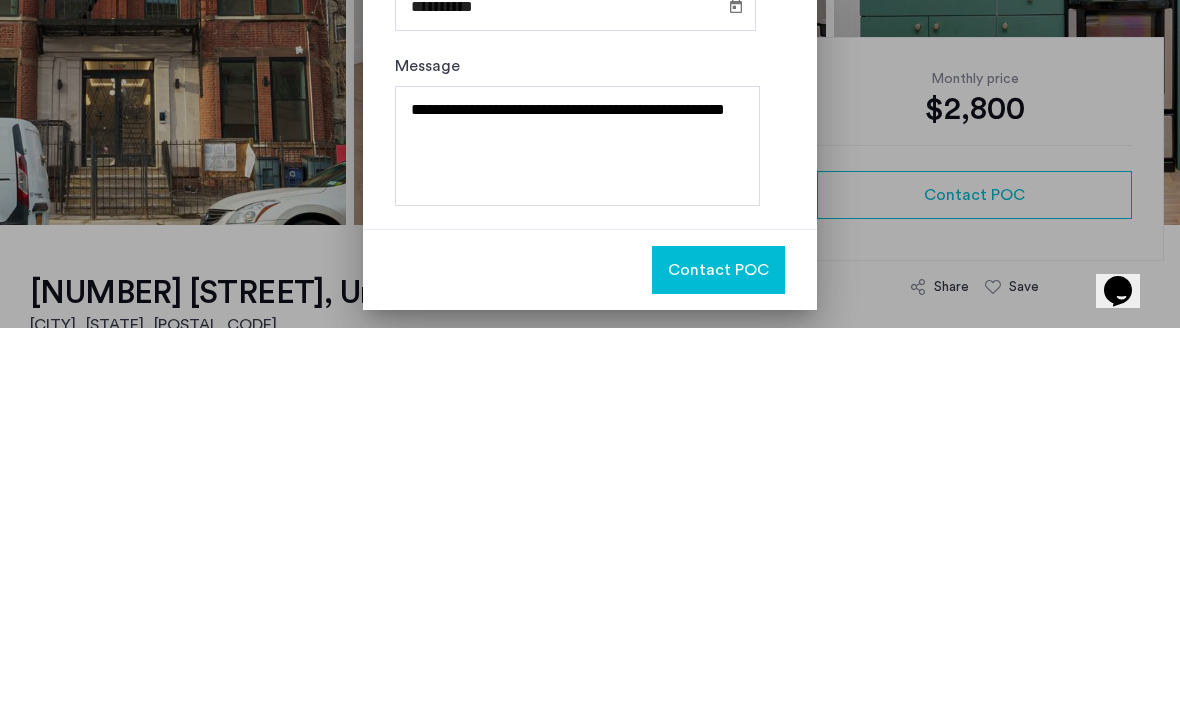click on "Contact POC" at bounding box center [718, 655] 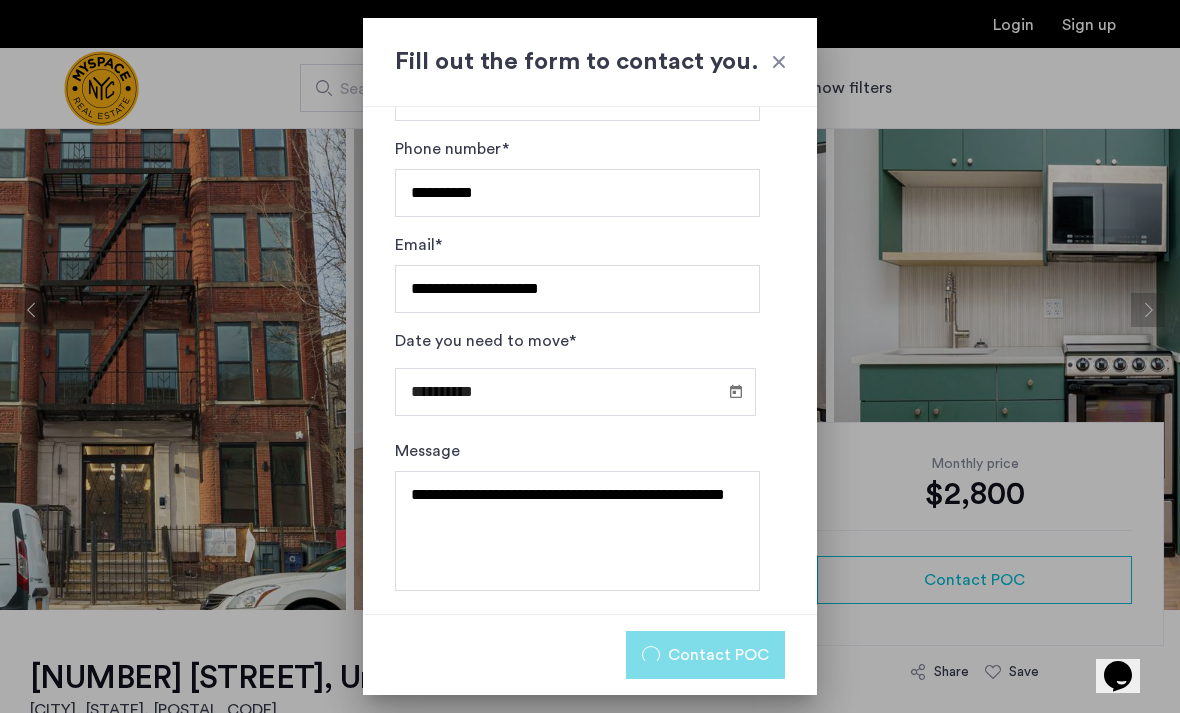 scroll, scrollTop: 118, scrollLeft: 0, axis: vertical 